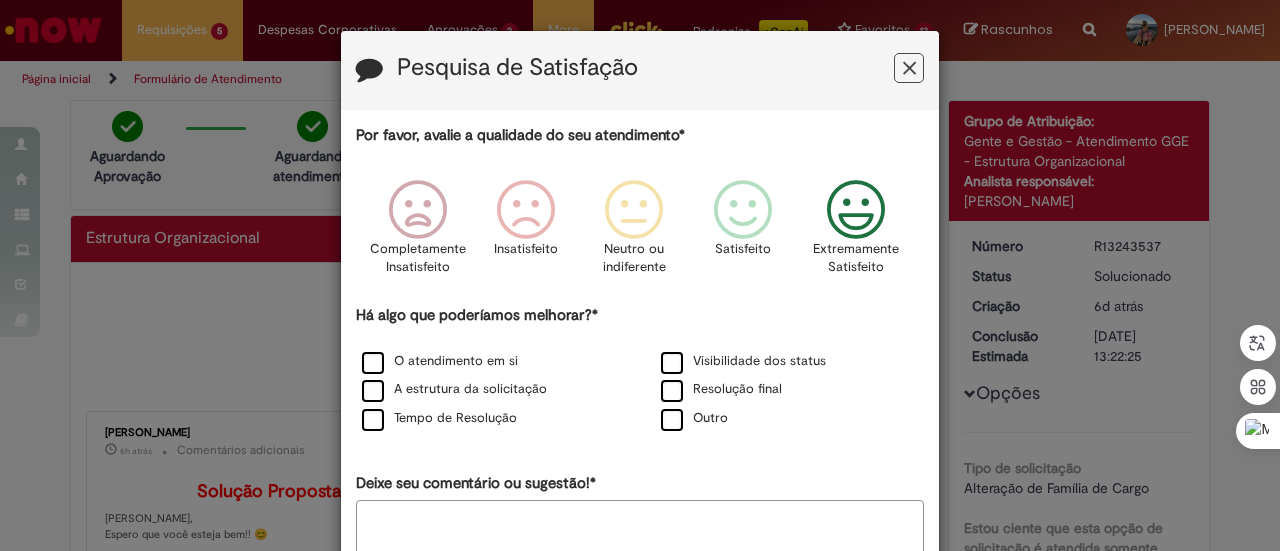 click at bounding box center (856, 210) 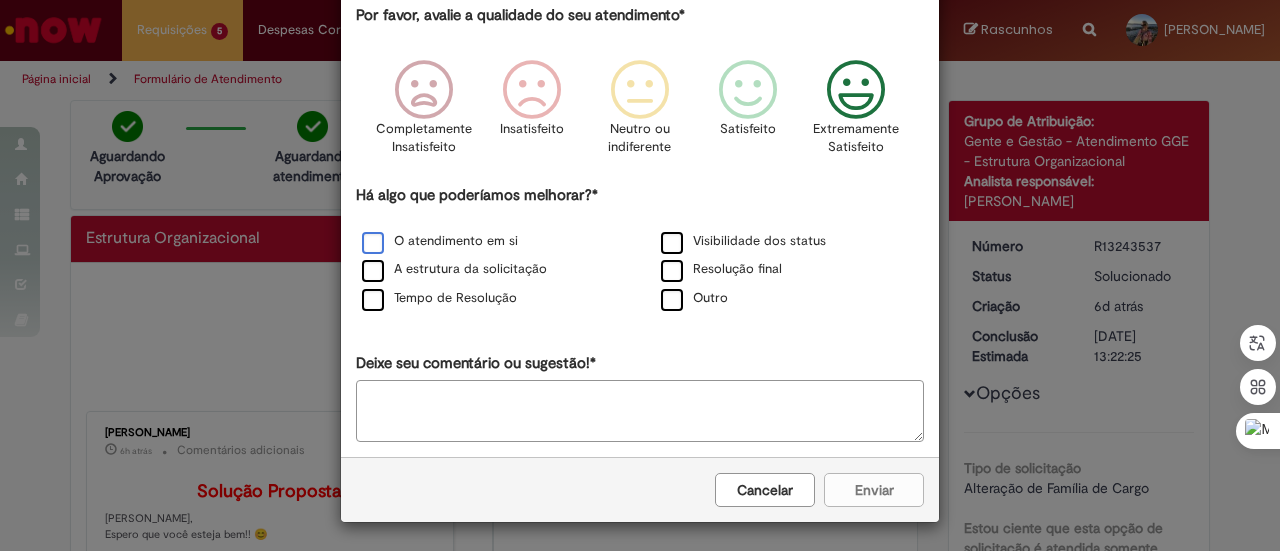 click on "O atendimento em si" at bounding box center (440, 241) 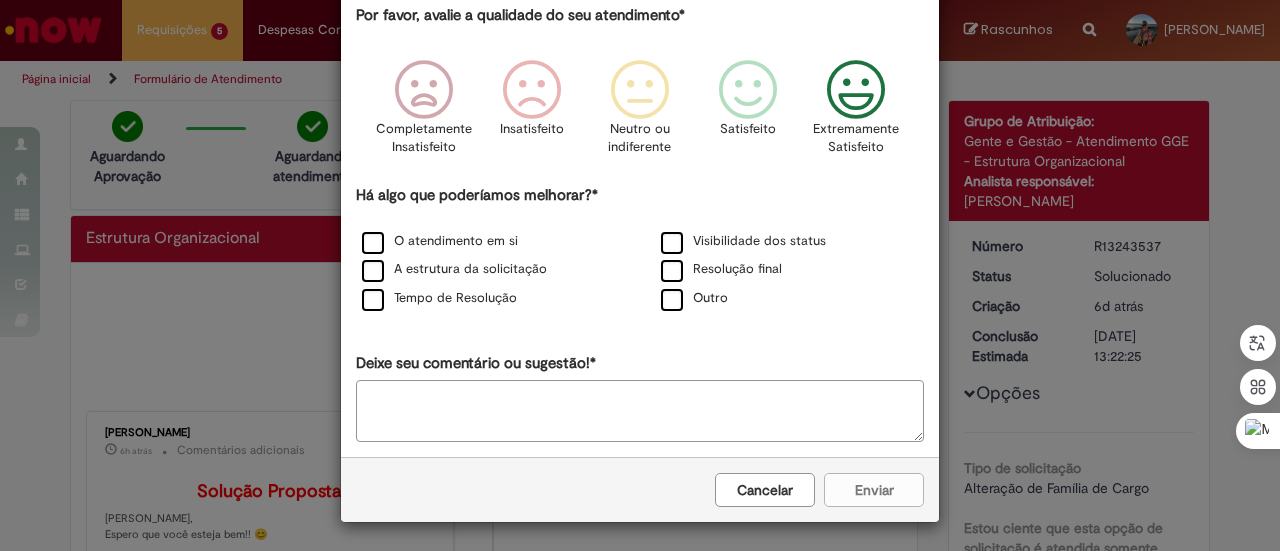 scroll, scrollTop: 119, scrollLeft: 0, axis: vertical 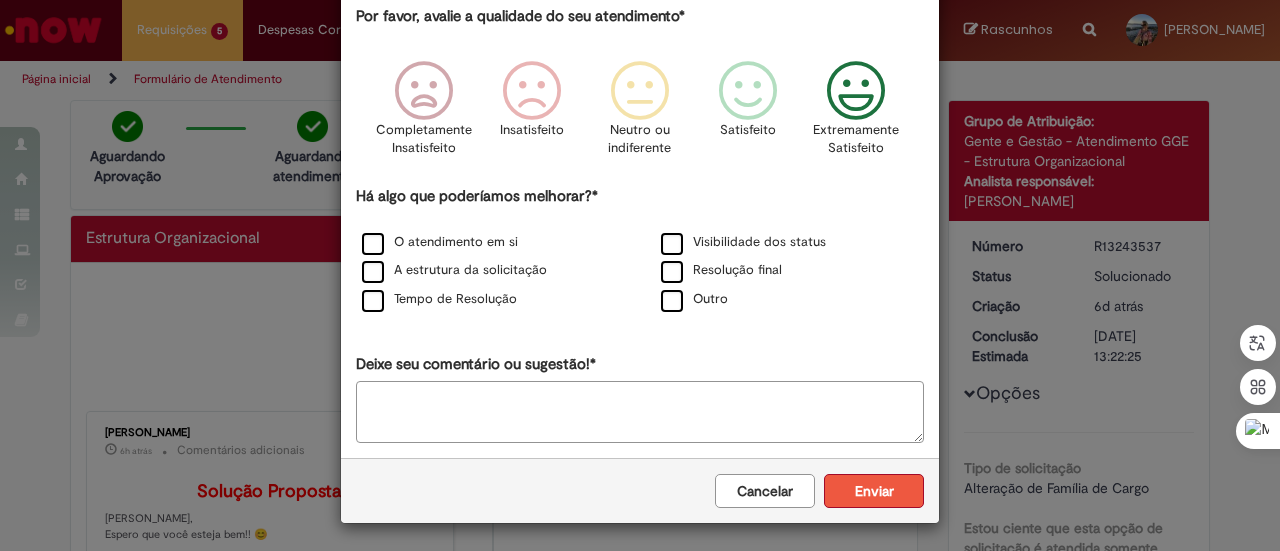 click on "Enviar" at bounding box center [874, 491] 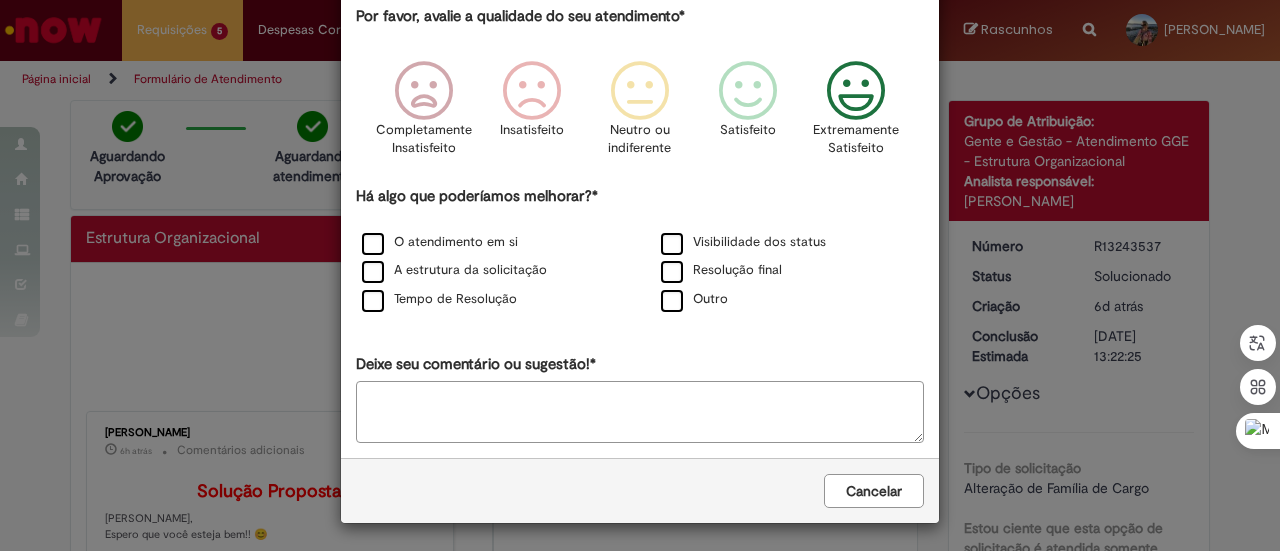 scroll, scrollTop: 0, scrollLeft: 0, axis: both 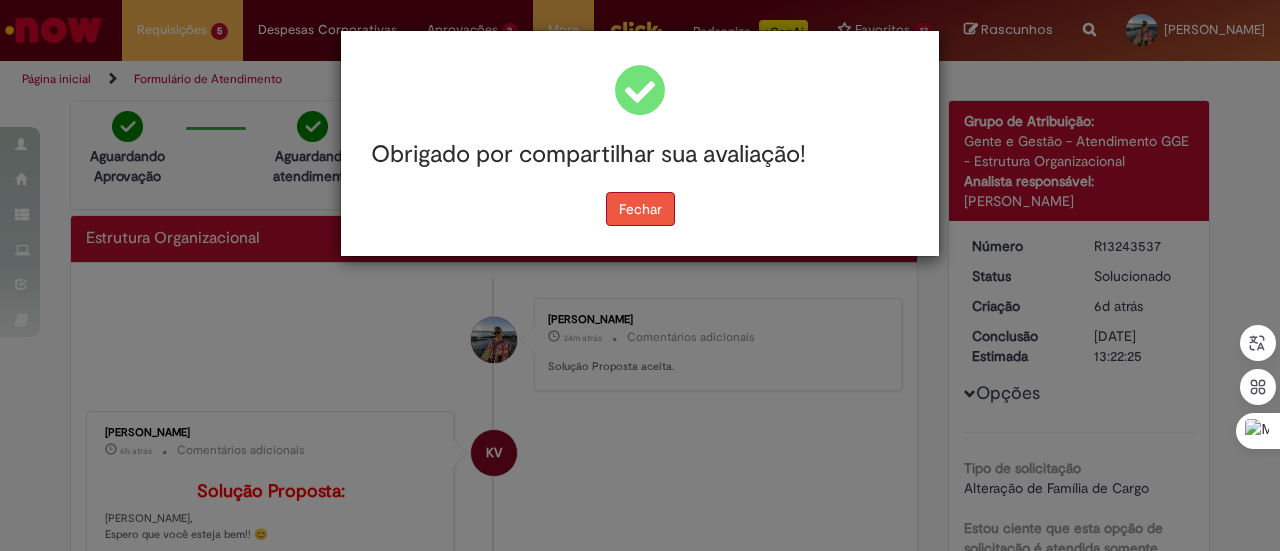 click on "Fechar" at bounding box center (640, 209) 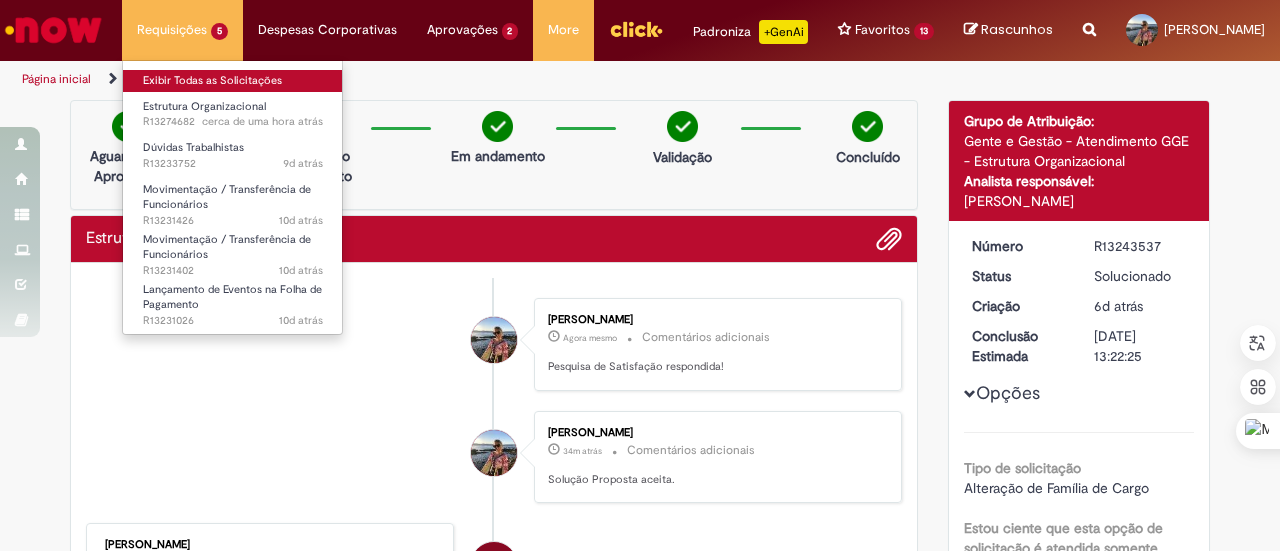click on "Exibir Todas as Solicitações" at bounding box center [233, 81] 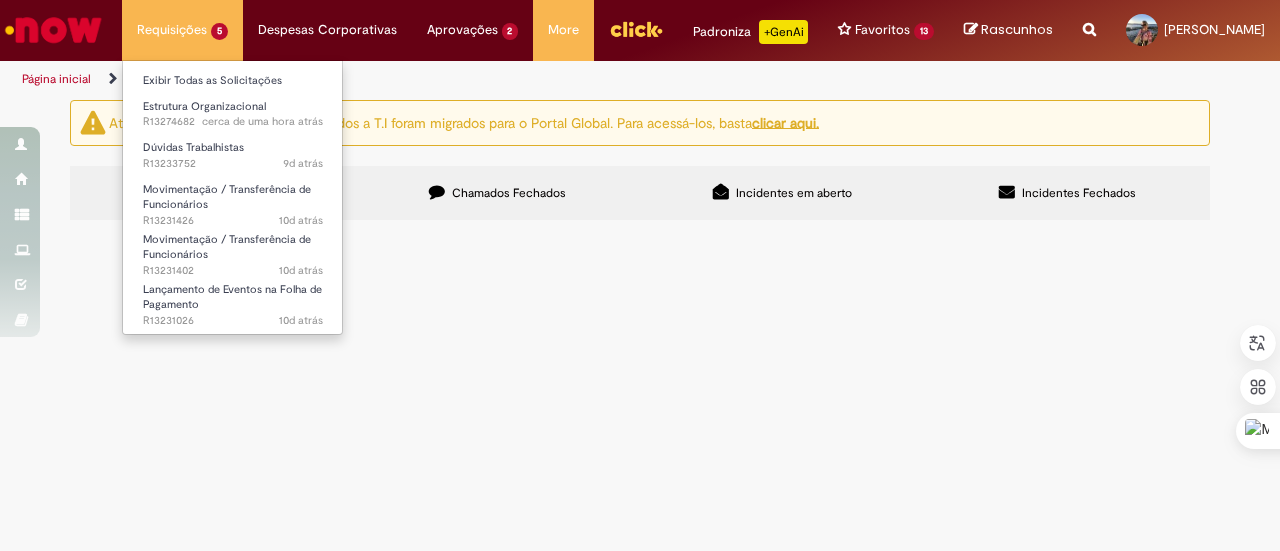click on "Requisições   5
Exibir Todas as Solicitações
Estrutura Organizacional
cerca de uma hora atrás cerca de uma hora atrás  R13274682
Dúvidas Trabalhistas
9d atrás 9 dias atrás  R13233752
Movimentação / Transferência de Funcionários
10d atrás 10 dias atrás  R13231426
Movimentação / Transferência de Funcionários
10d atrás 10 dias atrás  R13231402
Lançamento de Eventos na Folha de Pagamento
10d atrás 10 dias atrás  R13231026" at bounding box center (182, 30) 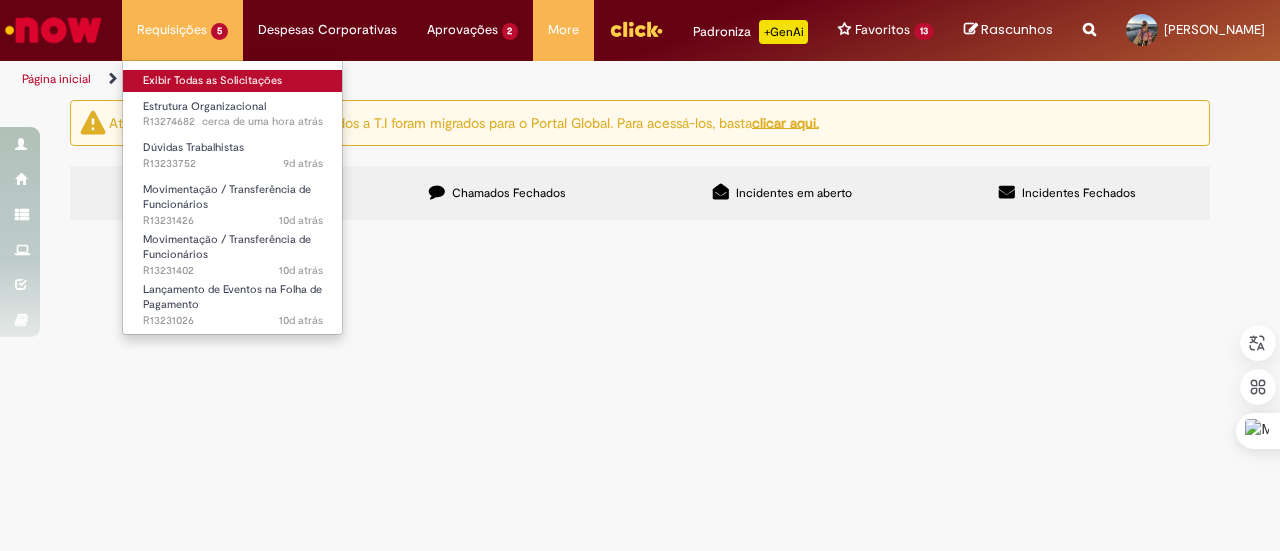 click on "Exibir Todas as Solicitações" at bounding box center [233, 81] 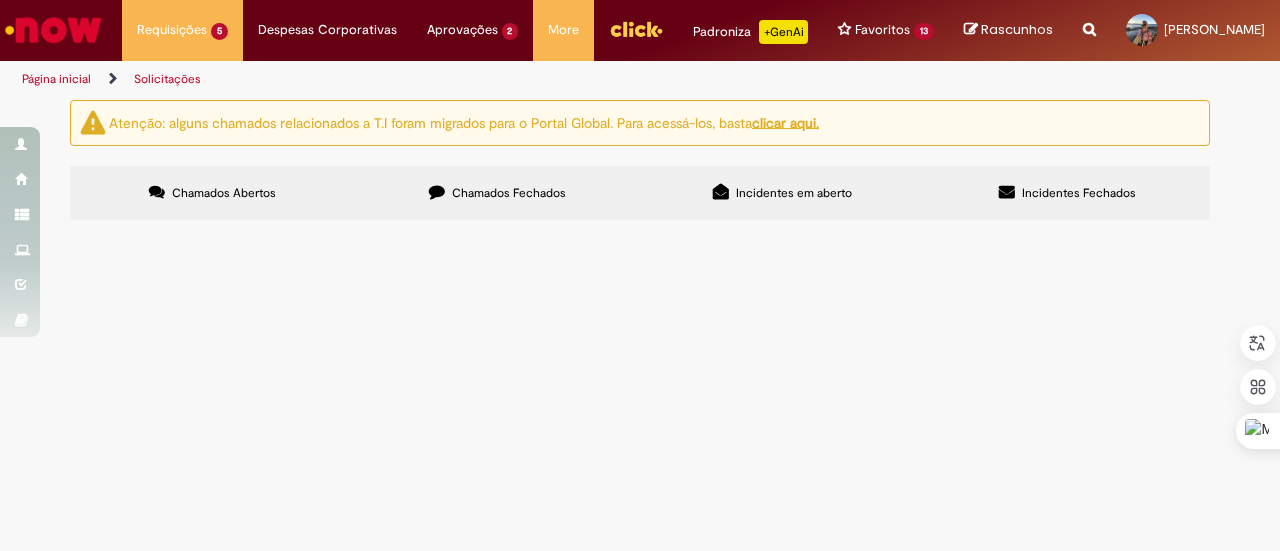 click on "Olá, tudo bem? preciso ajustar a posição para assistente: 10867185 ANALISTA DE PTP I PLENO (não preenchida) para assistente.
Formação da Mariane 31/07." at bounding box center (0, 0) 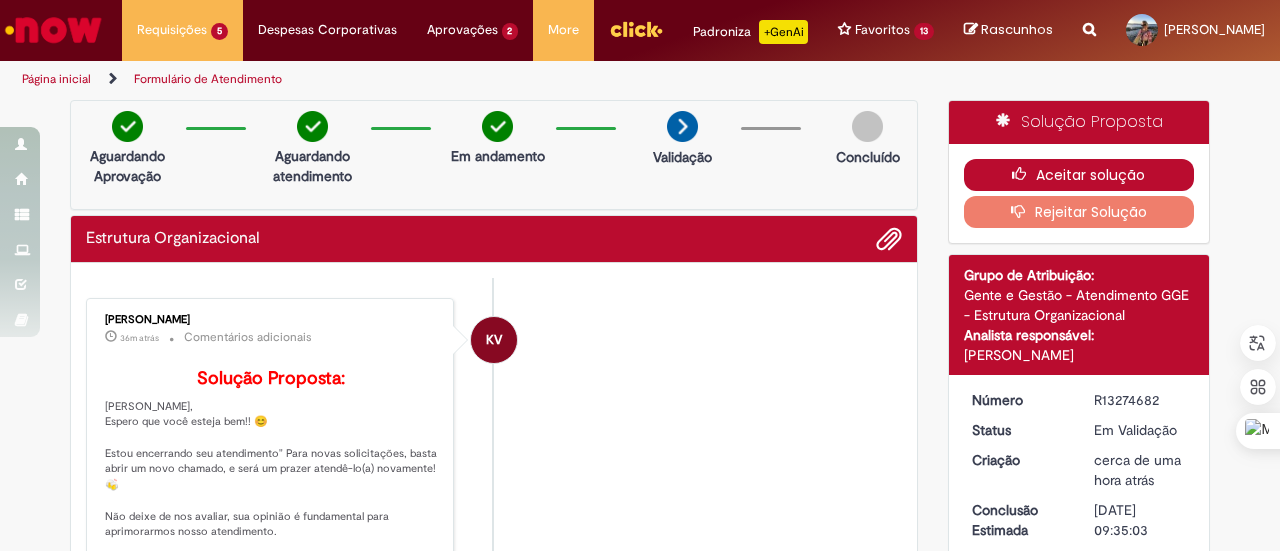 click at bounding box center (1024, 174) 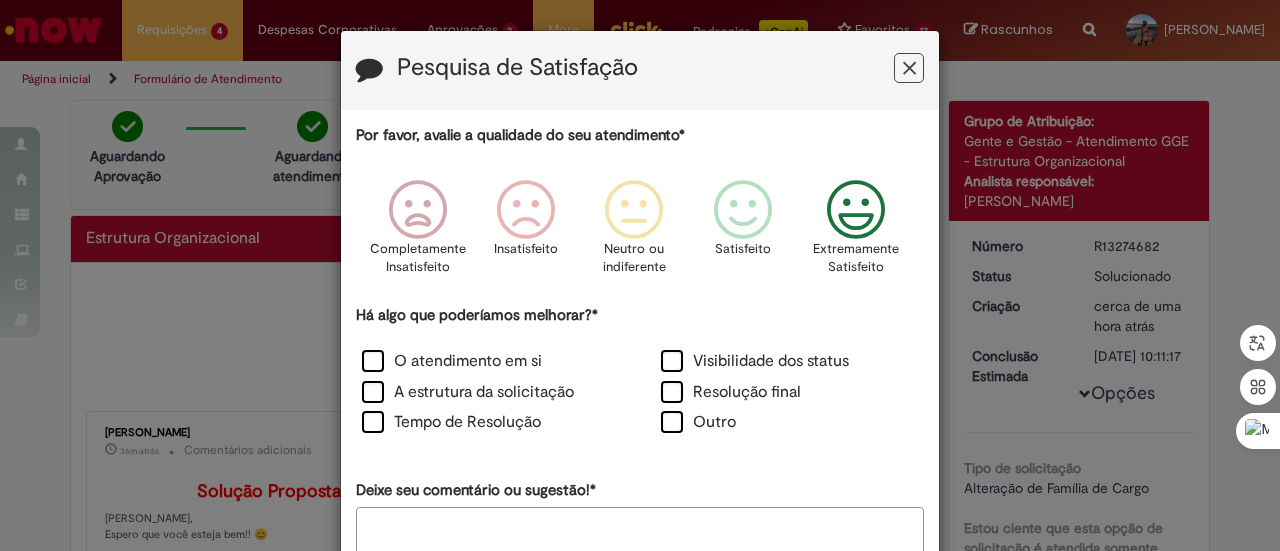 click at bounding box center (856, 210) 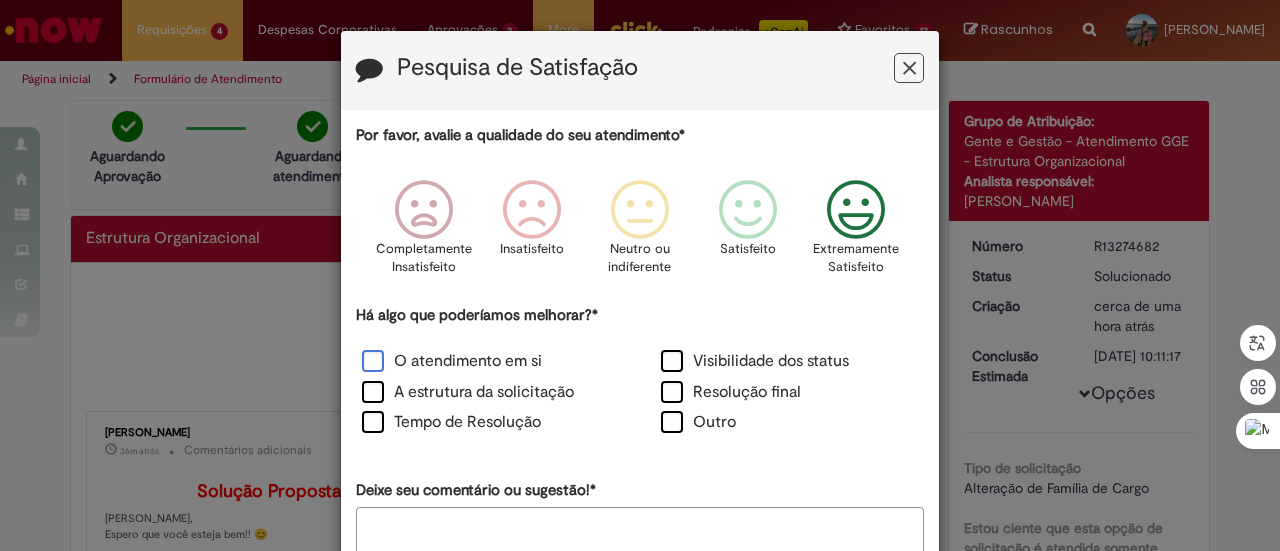 click on "O atendimento em si" at bounding box center (452, 361) 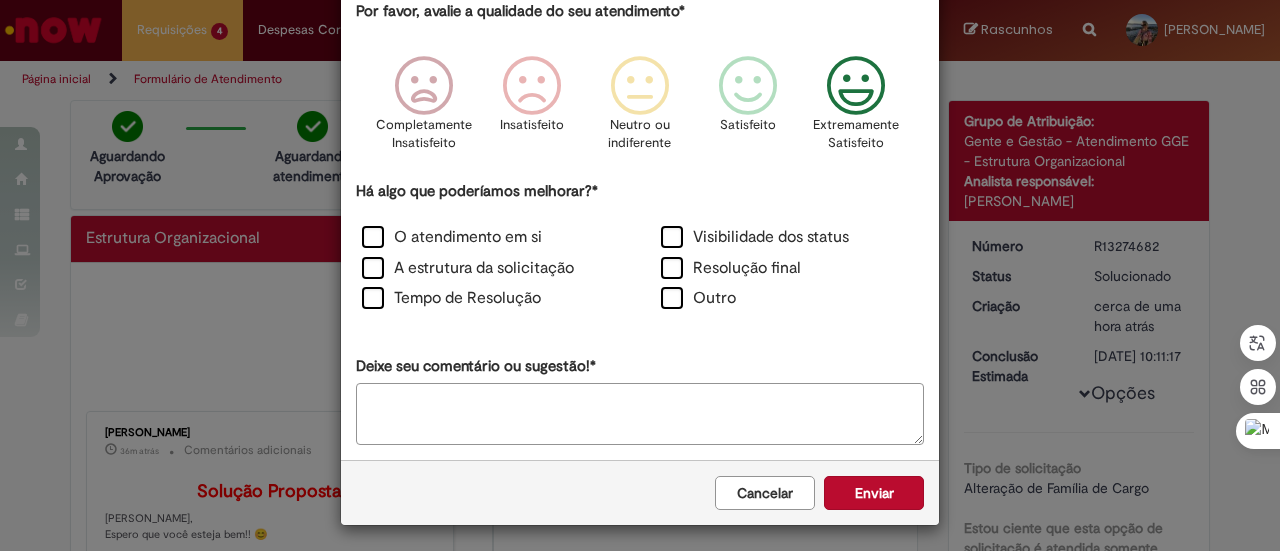 scroll, scrollTop: 126, scrollLeft: 0, axis: vertical 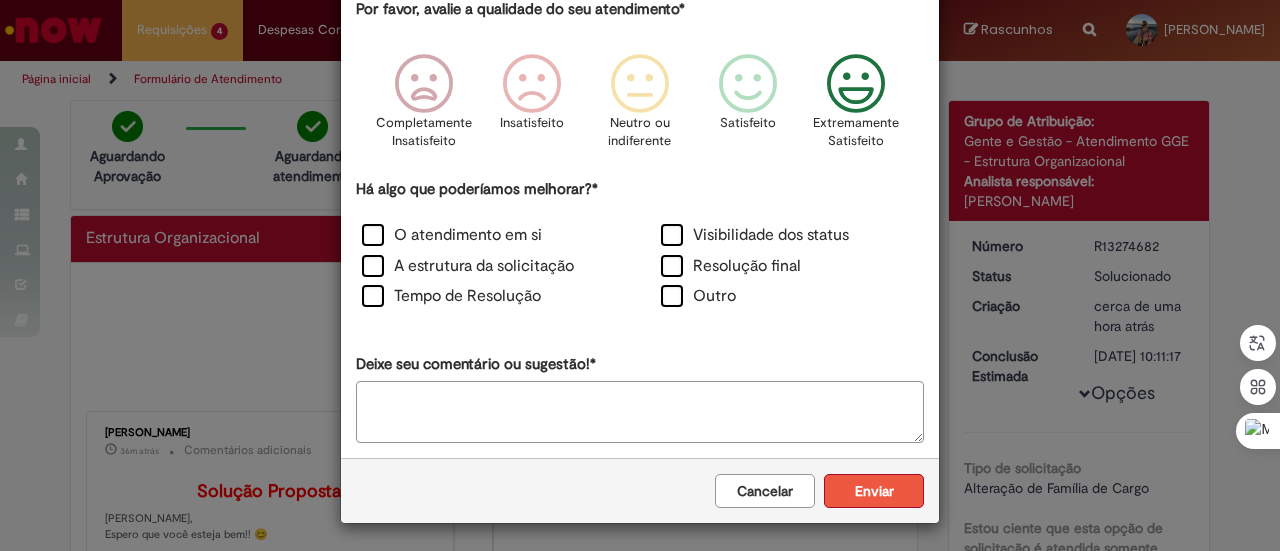 click on "Enviar" at bounding box center (874, 491) 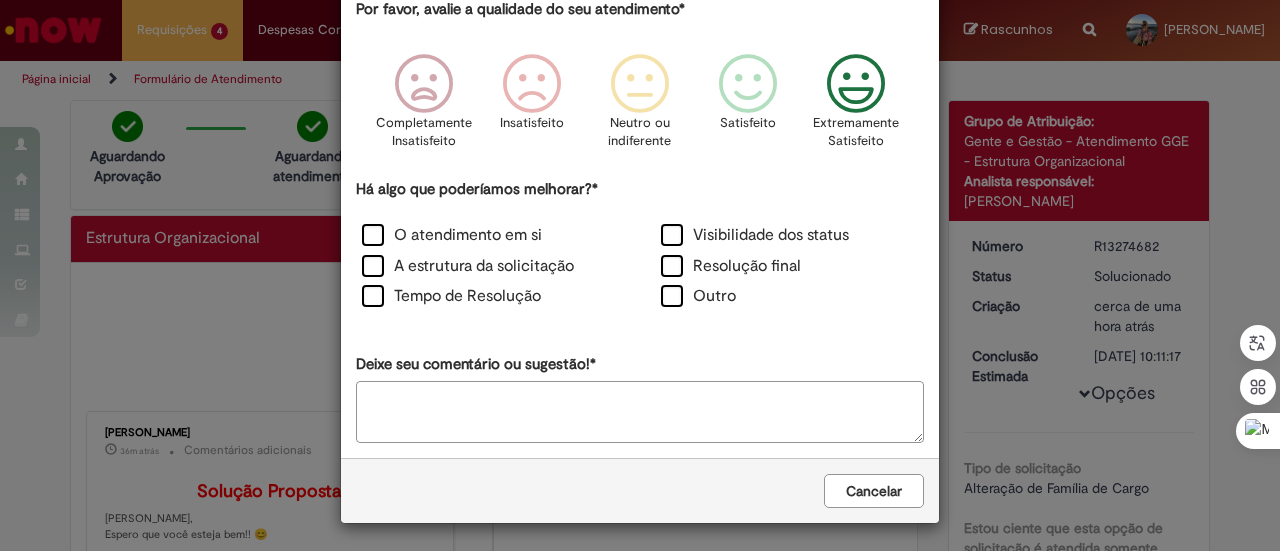scroll, scrollTop: 0, scrollLeft: 0, axis: both 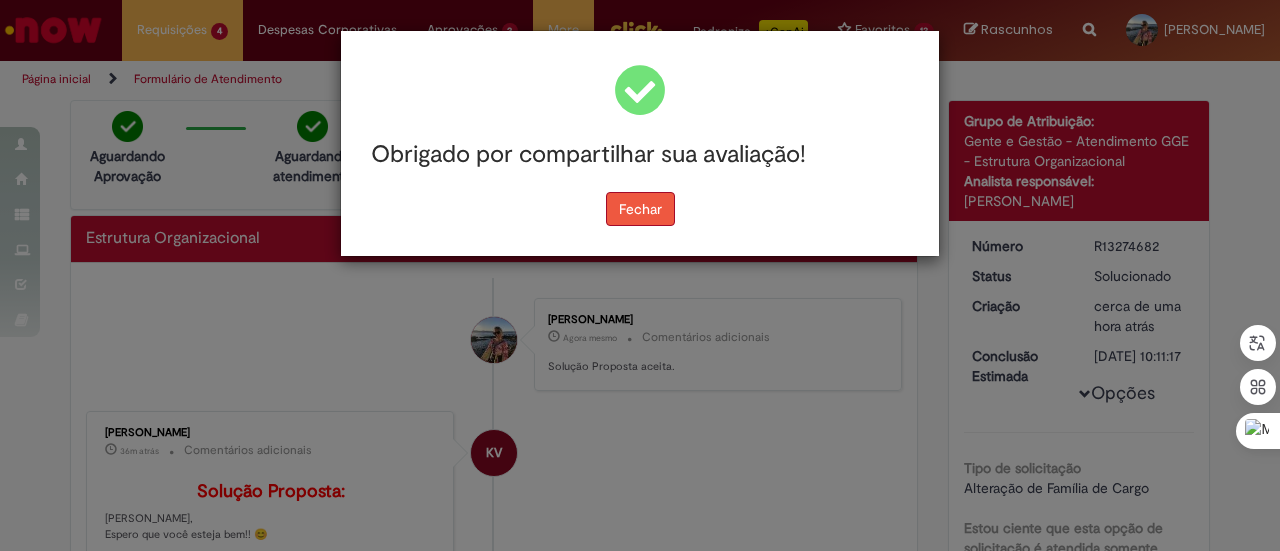 click on "Fechar" at bounding box center (640, 209) 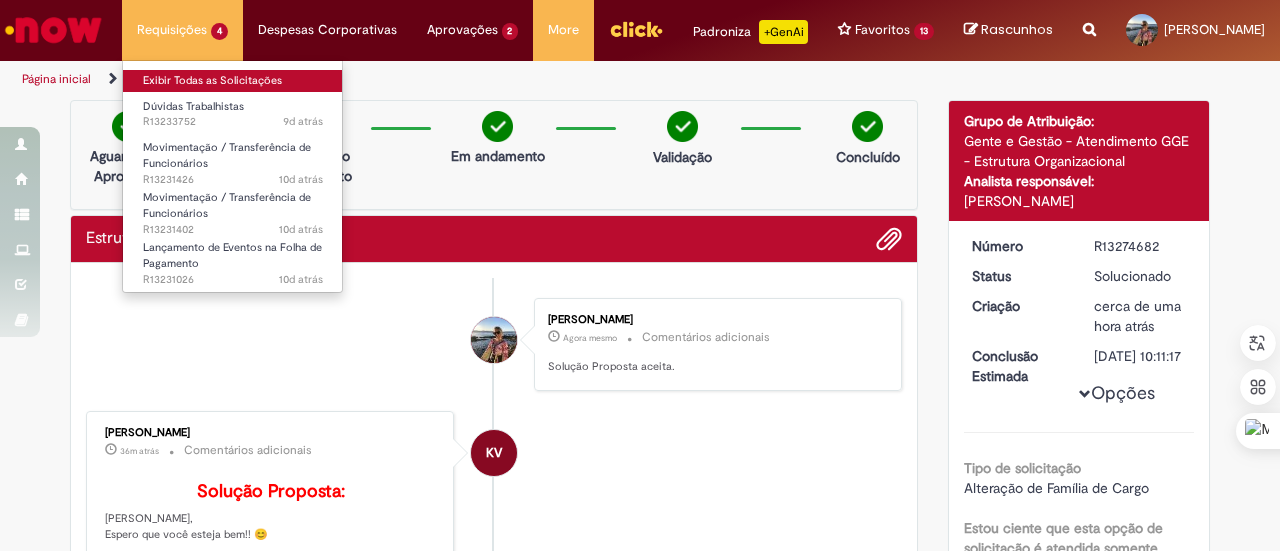click on "Exibir Todas as Solicitações" at bounding box center [233, 81] 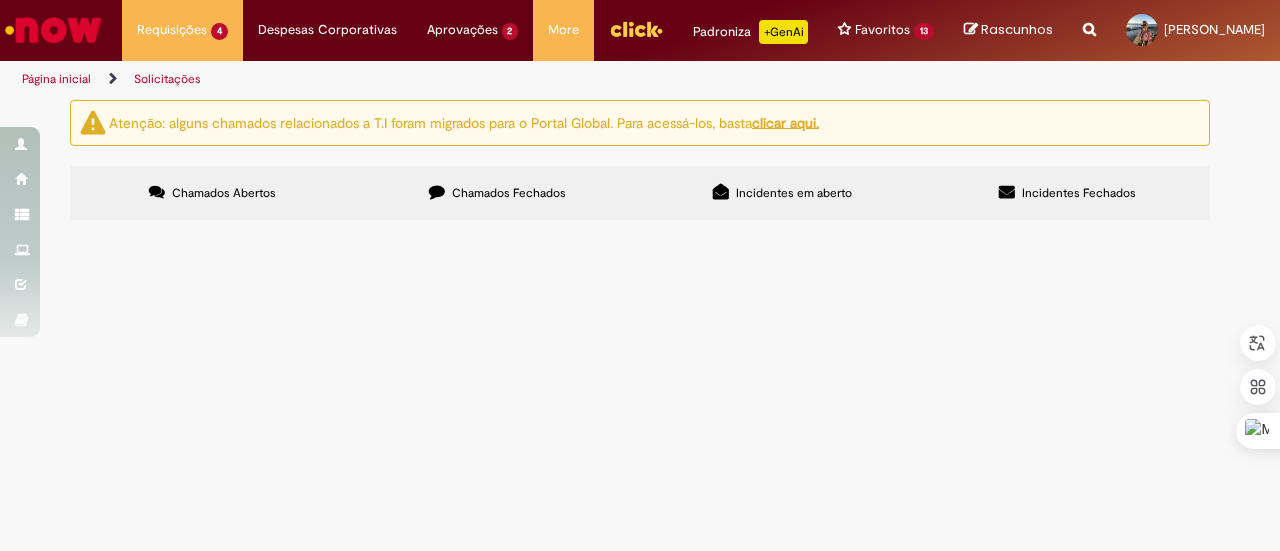 scroll, scrollTop: 100, scrollLeft: 0, axis: vertical 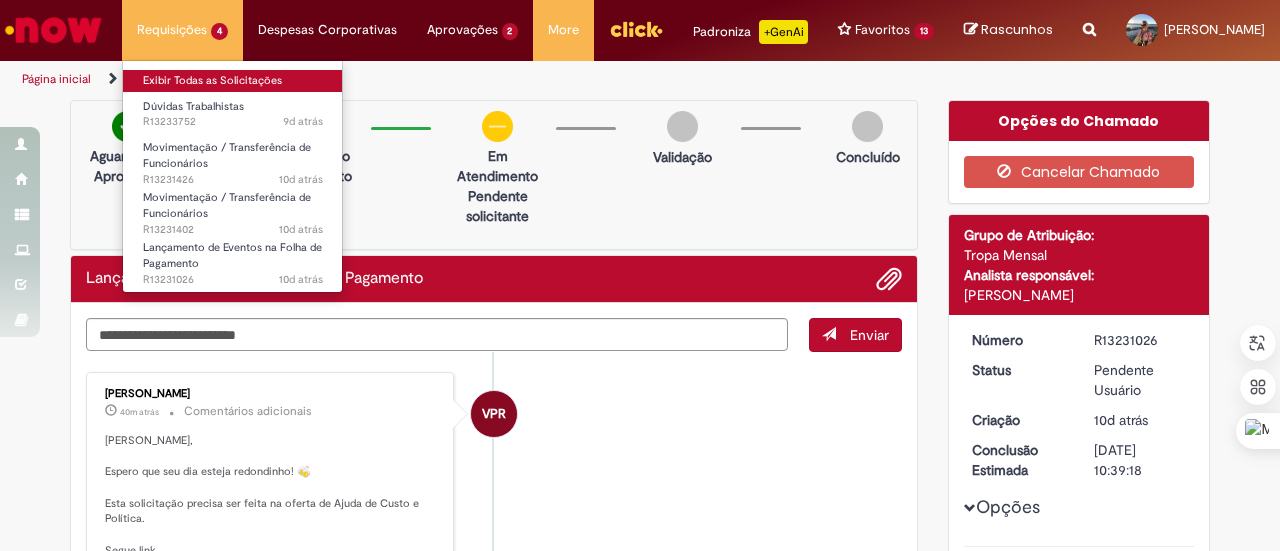 click on "Exibir Todas as Solicitações" at bounding box center (233, 81) 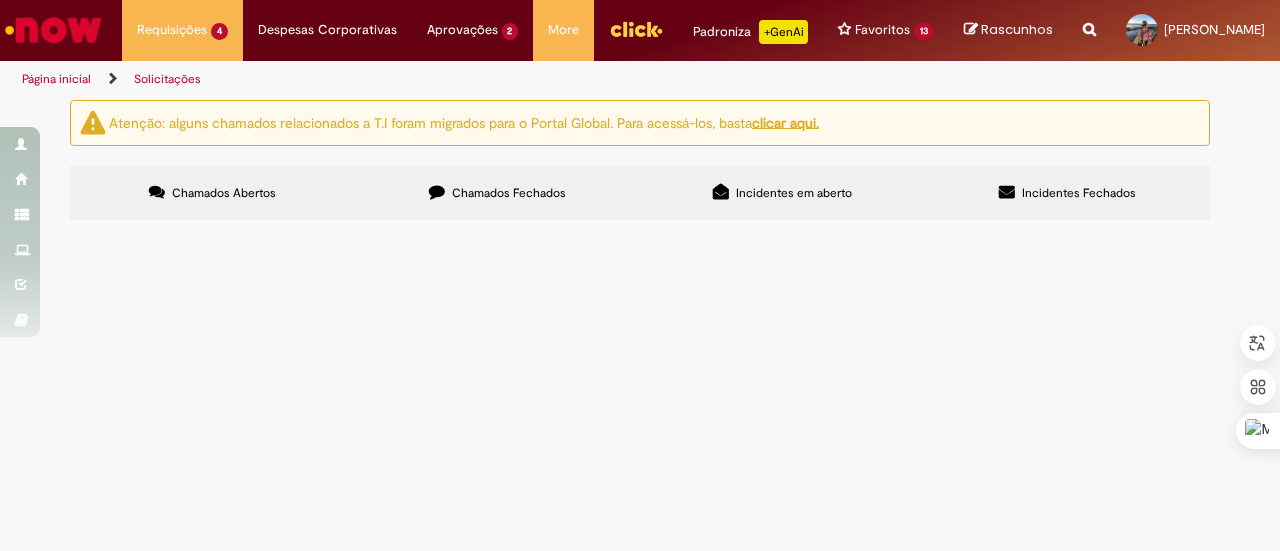 click on "[PERSON_NAME], bom dia! Tudo bem? Fizemos uma admissão errada cargo da funcionária [PERSON_NAME]. DE: 10912379 ESPECIALISTA DE PTP I PARA: ANALISTA DE PTP II. banda, salário e outras infos corretas. apenas ajuste de cargo mesmo. Me ajuda por favor? obrigada!" at bounding box center (0, 0) 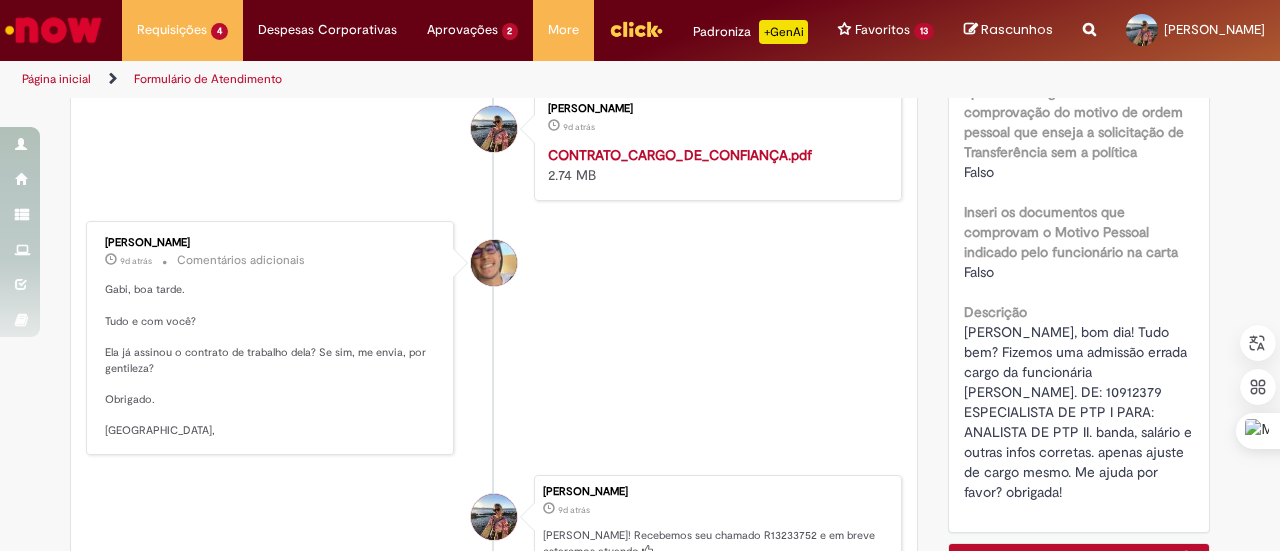 scroll, scrollTop: 954, scrollLeft: 0, axis: vertical 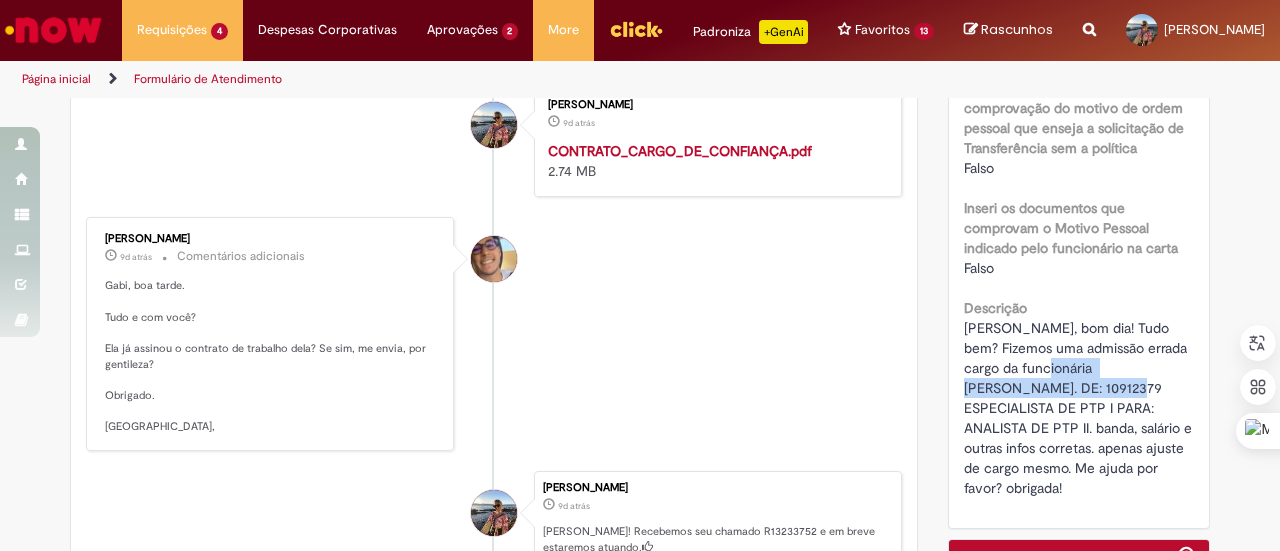 drag, startPoint x: 1039, startPoint y: 385, endPoint x: 1077, endPoint y: 405, distance: 42.941822 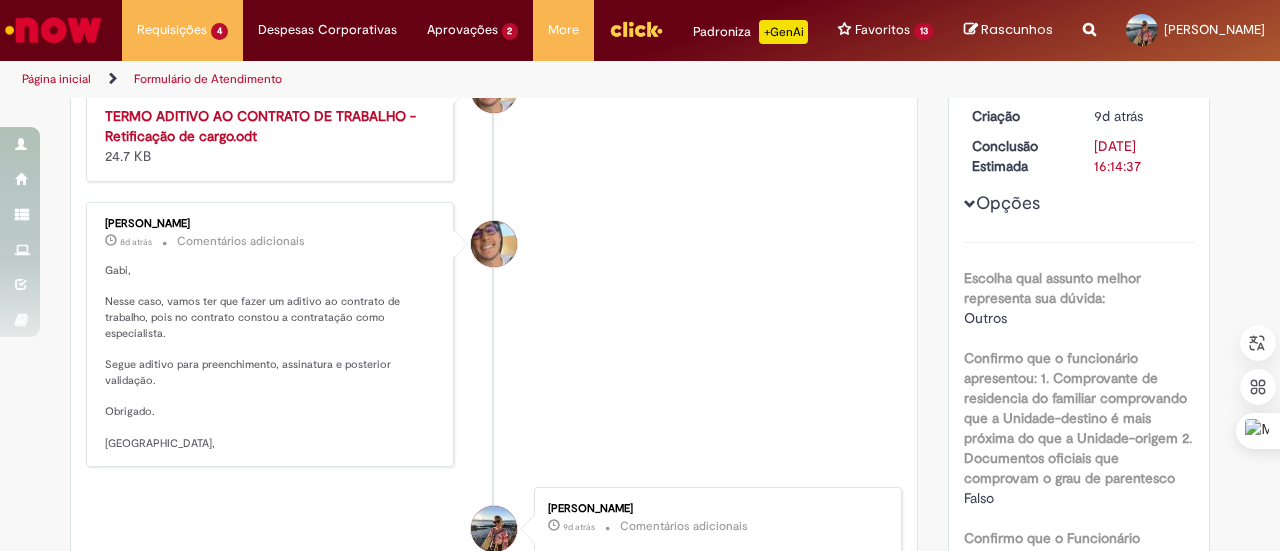 scroll, scrollTop: 54, scrollLeft: 0, axis: vertical 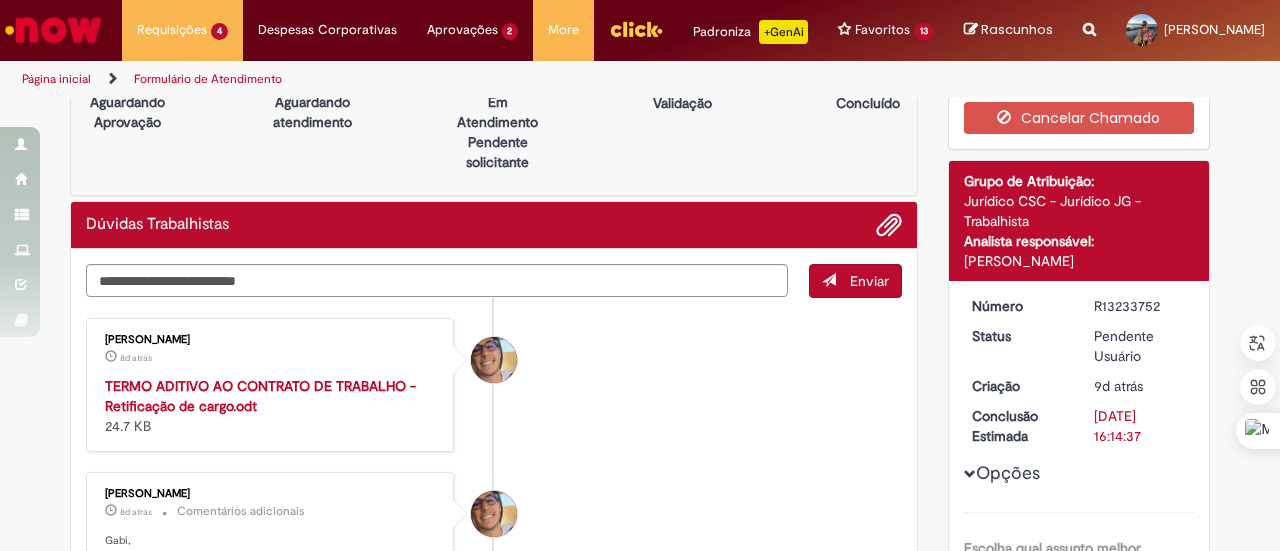 click on "TERMO ADITIVO AO CONTRATO DE TRABALHO - Retificação de cargo.odt" at bounding box center (260, 396) 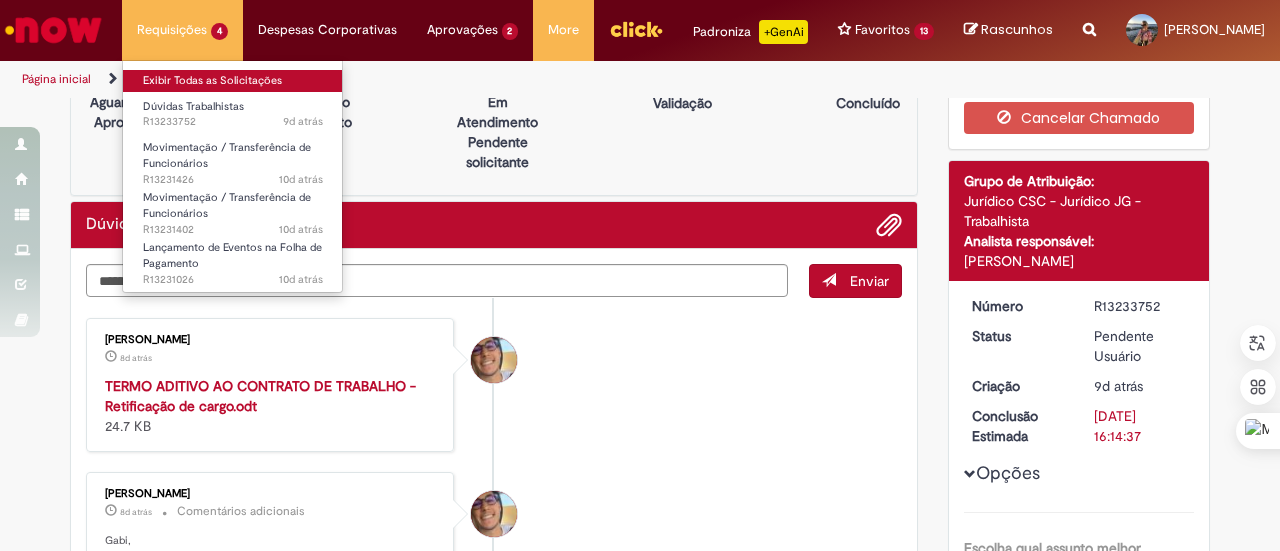 click on "Exibir Todas as Solicitações" at bounding box center [233, 81] 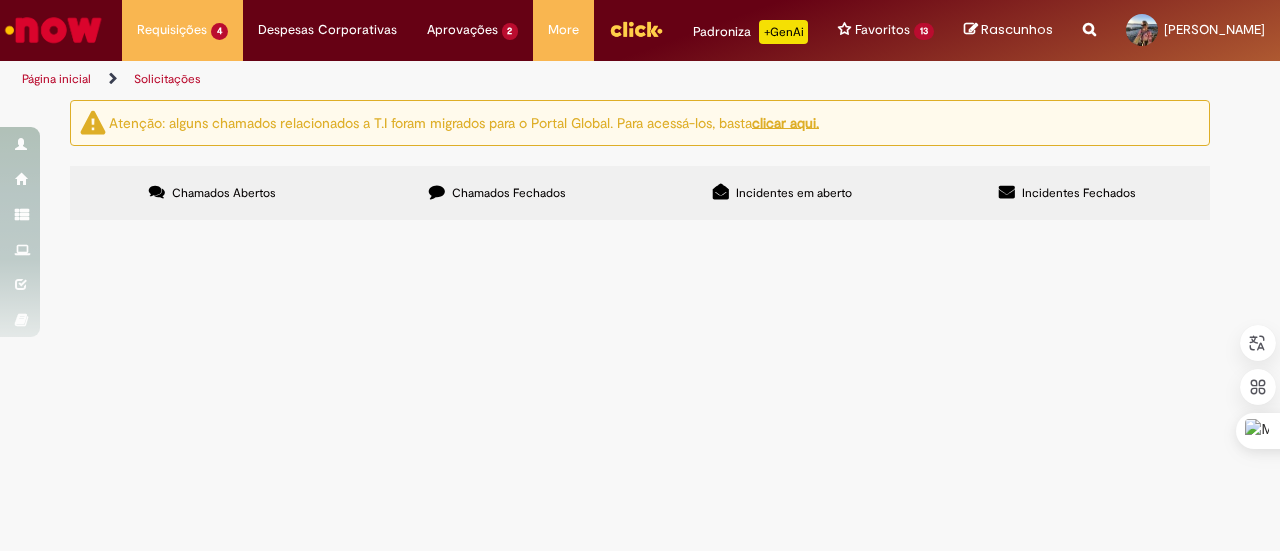 scroll, scrollTop: 0, scrollLeft: 0, axis: both 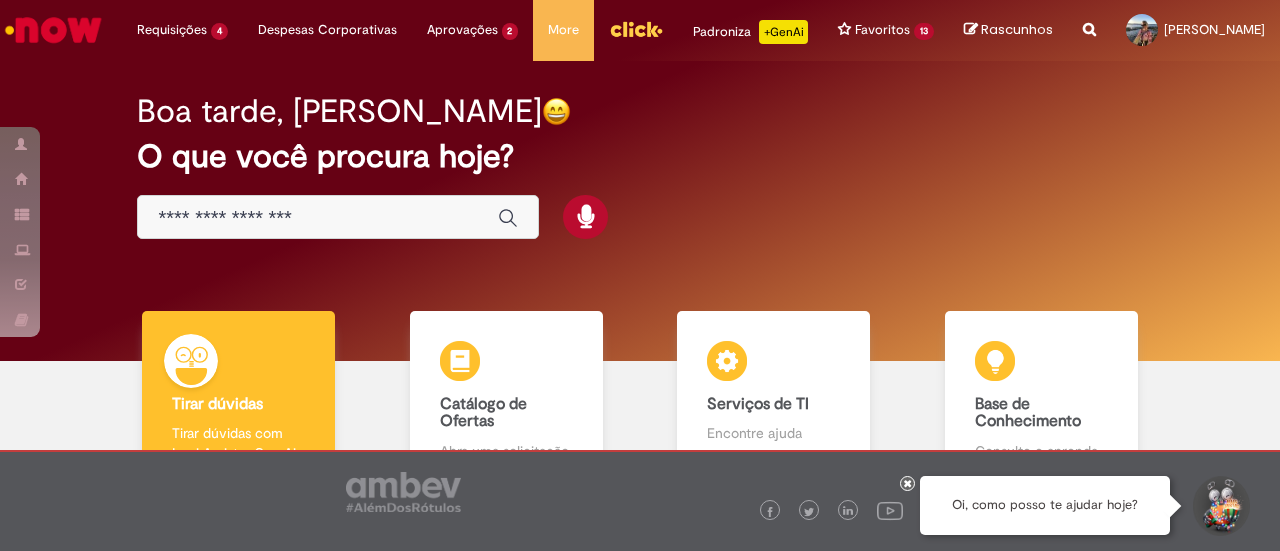 type on "*" 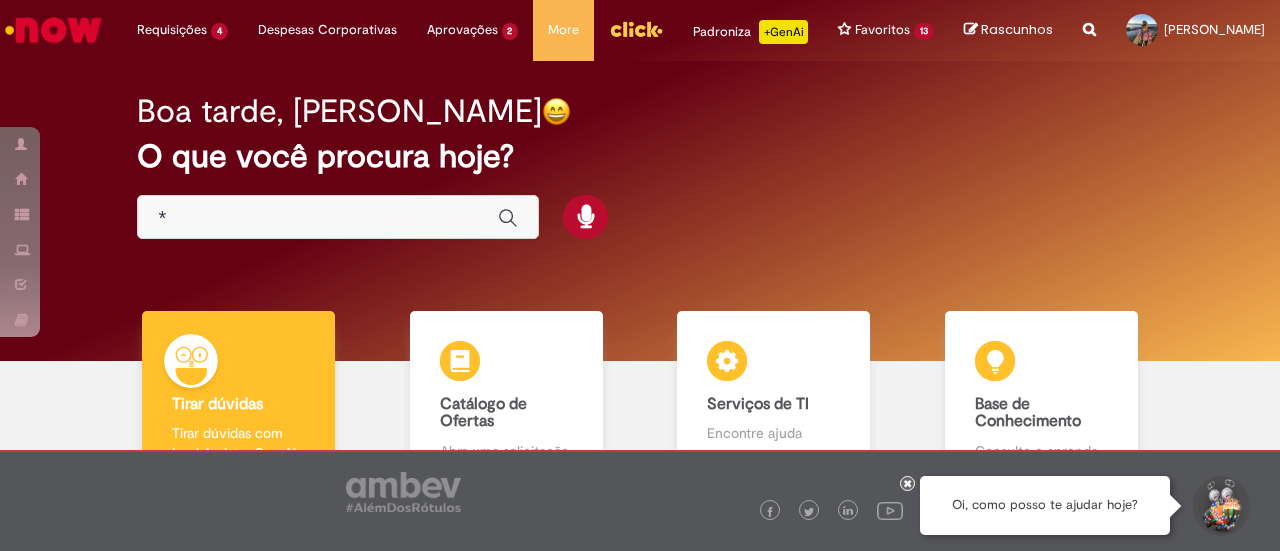 scroll, scrollTop: 0, scrollLeft: 0, axis: both 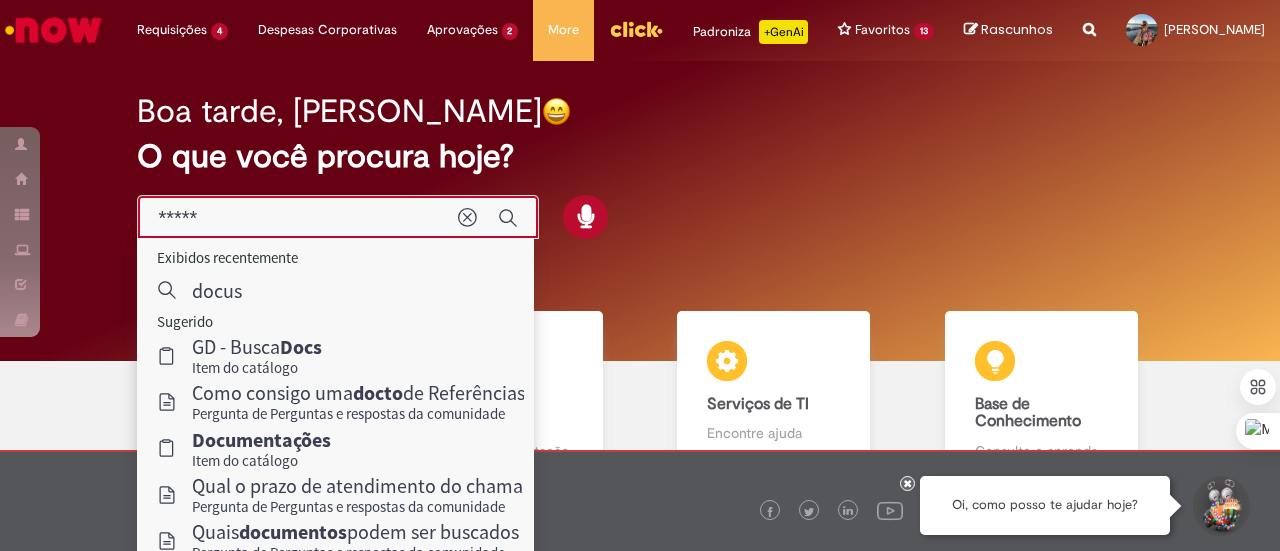 type on "******" 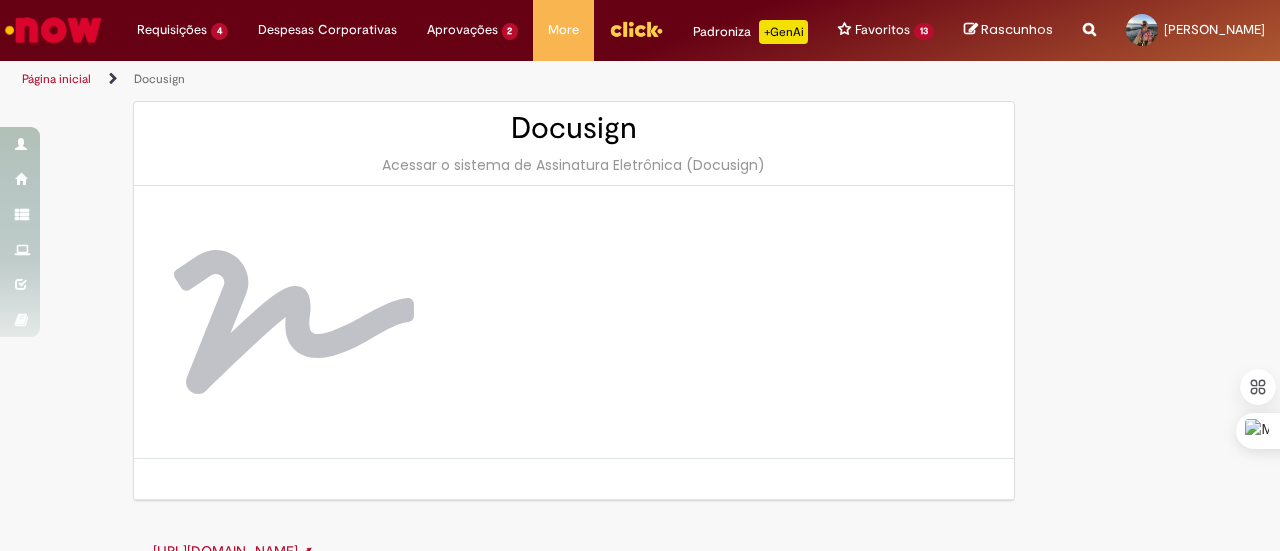 scroll, scrollTop: 0, scrollLeft: 0, axis: both 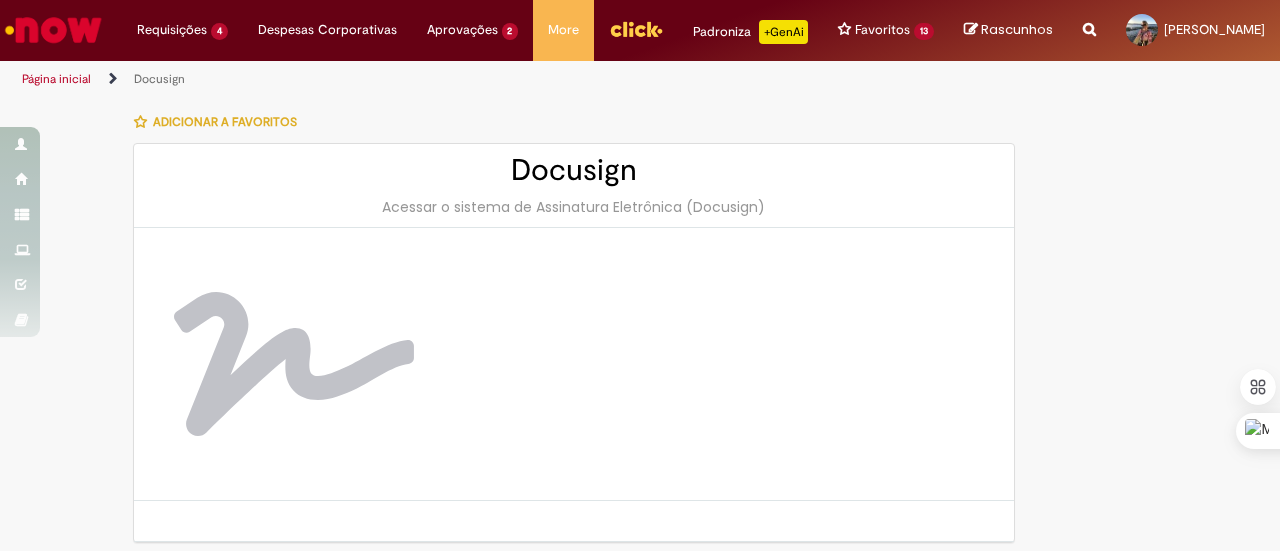 drag, startPoint x: 585, startPoint y: 221, endPoint x: 710, endPoint y: 223, distance: 125.016 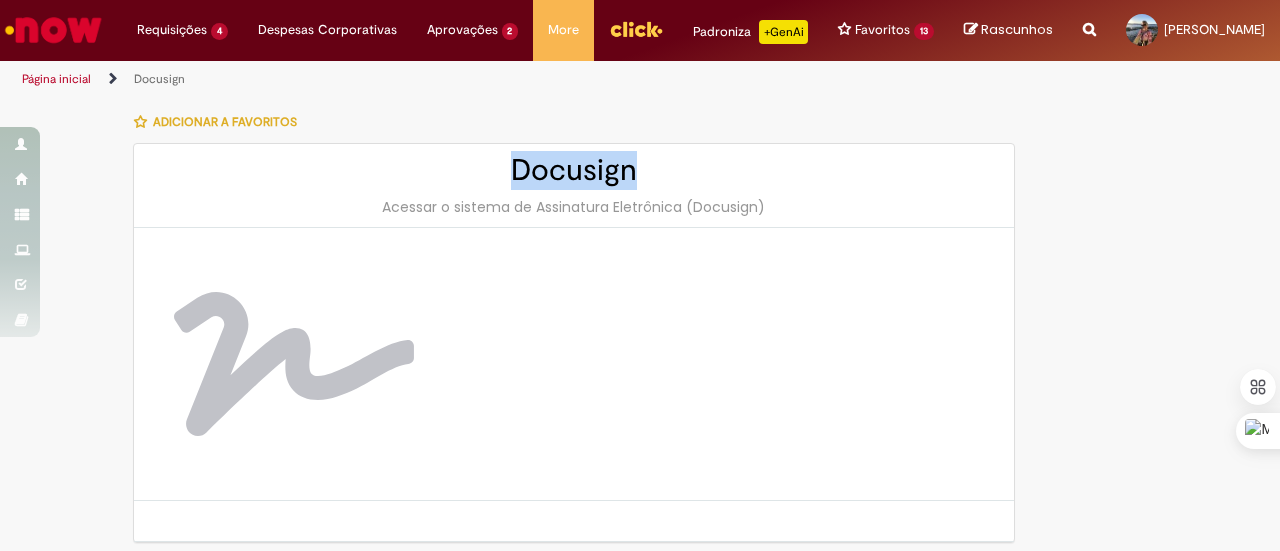 drag, startPoint x: 512, startPoint y: 182, endPoint x: 641, endPoint y: 193, distance: 129.46814 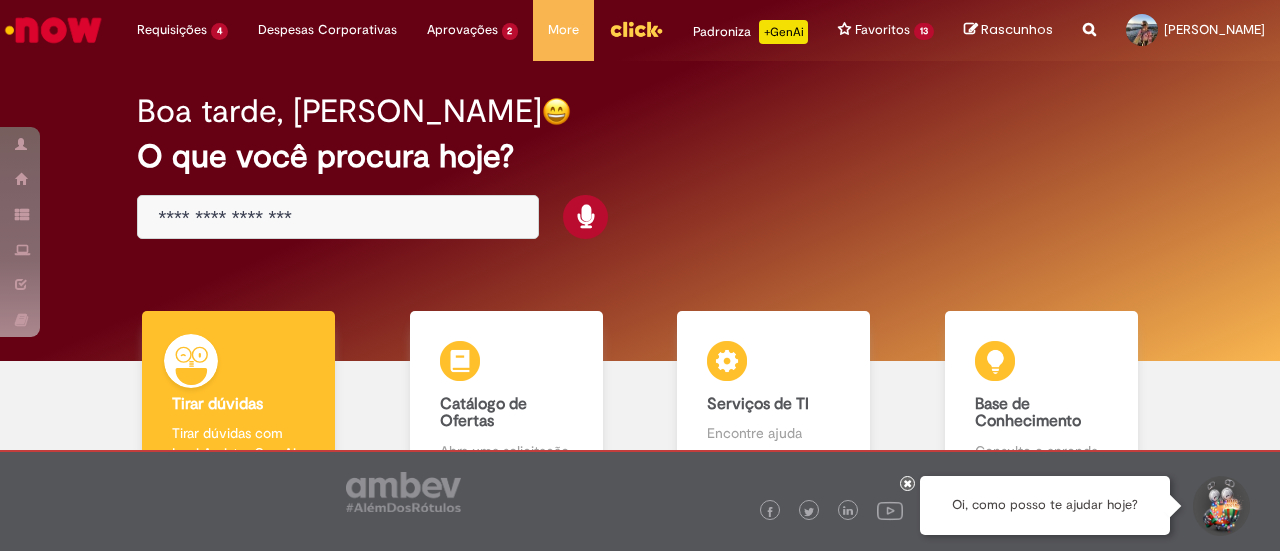 click at bounding box center [318, 218] 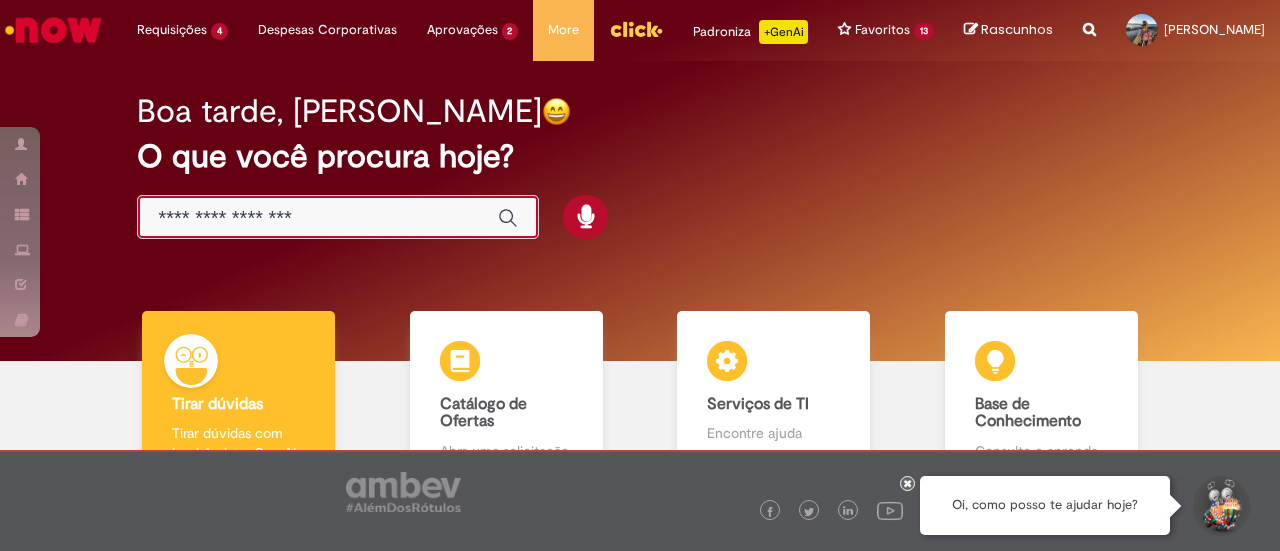 paste on "********" 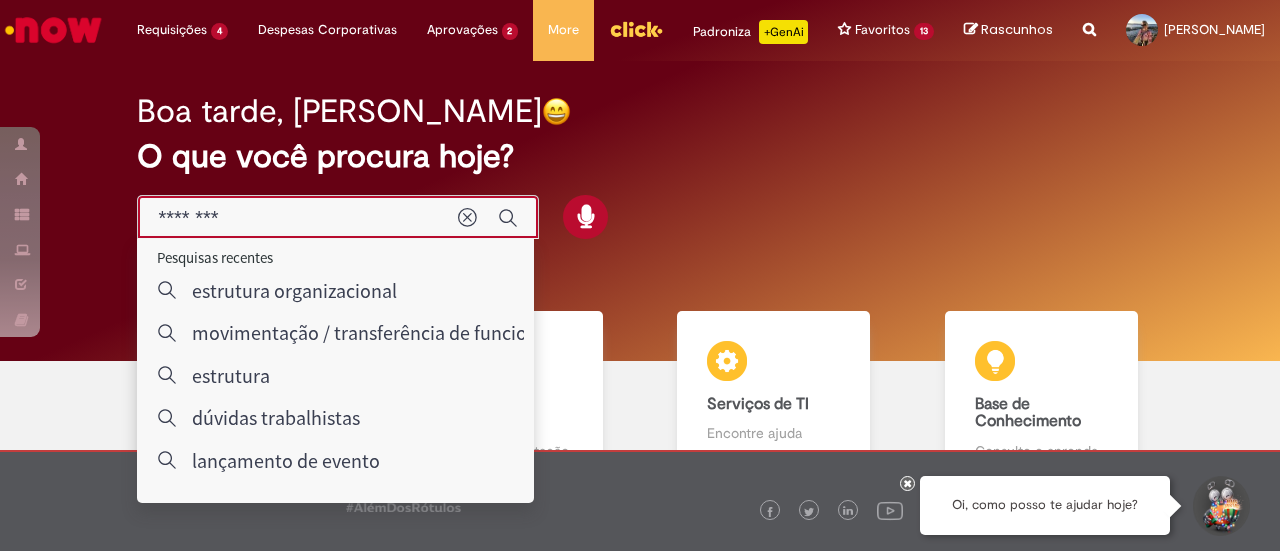 type on "********" 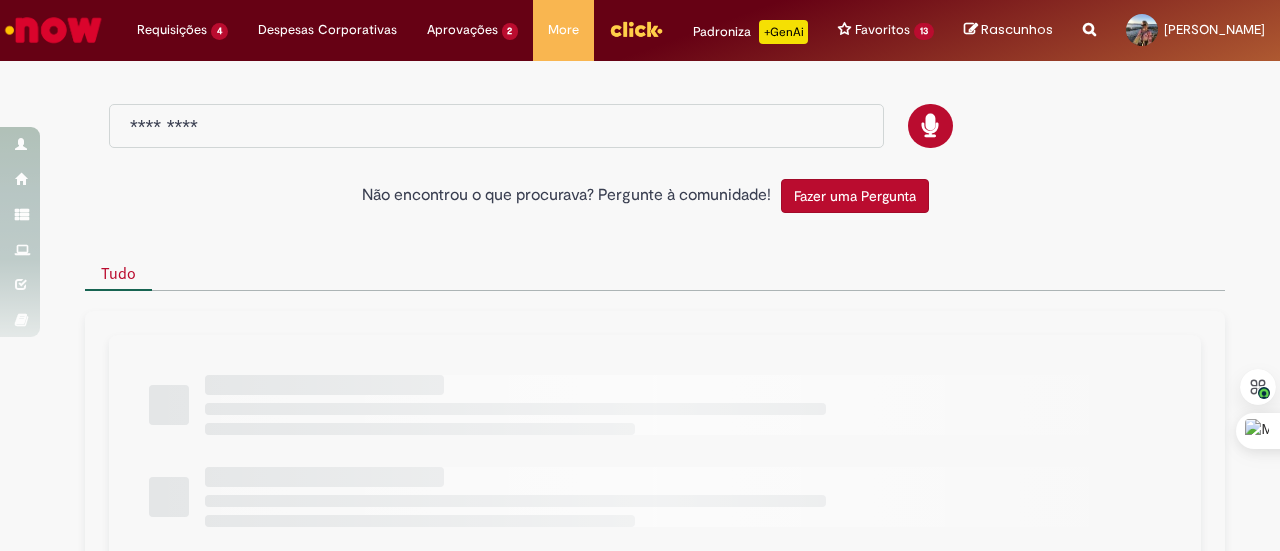 type on "********" 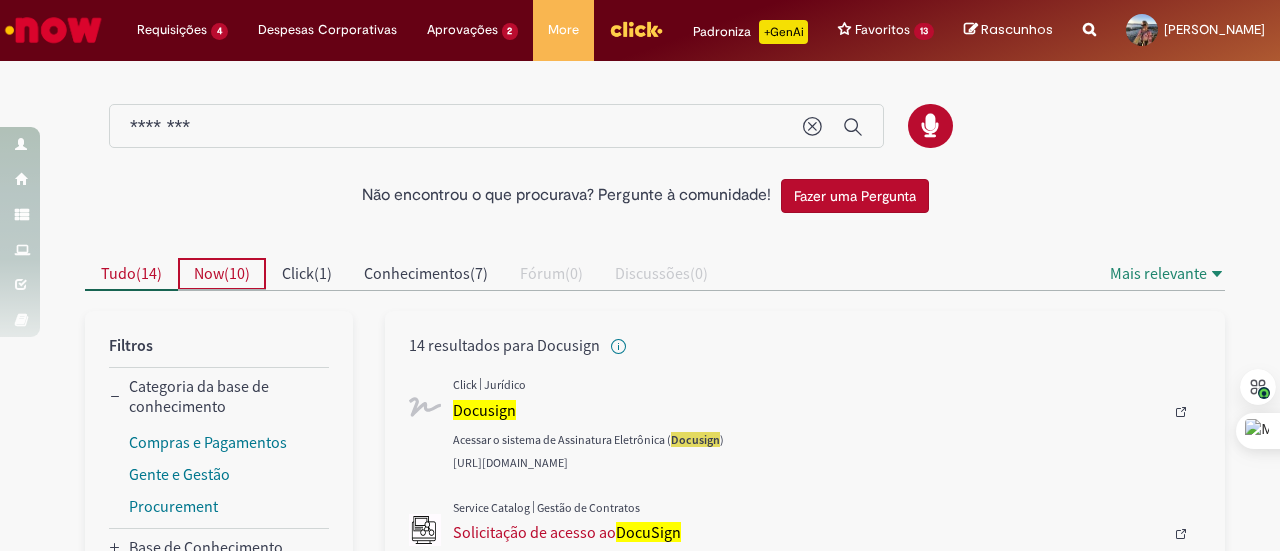 click on "10" at bounding box center (237, 273) 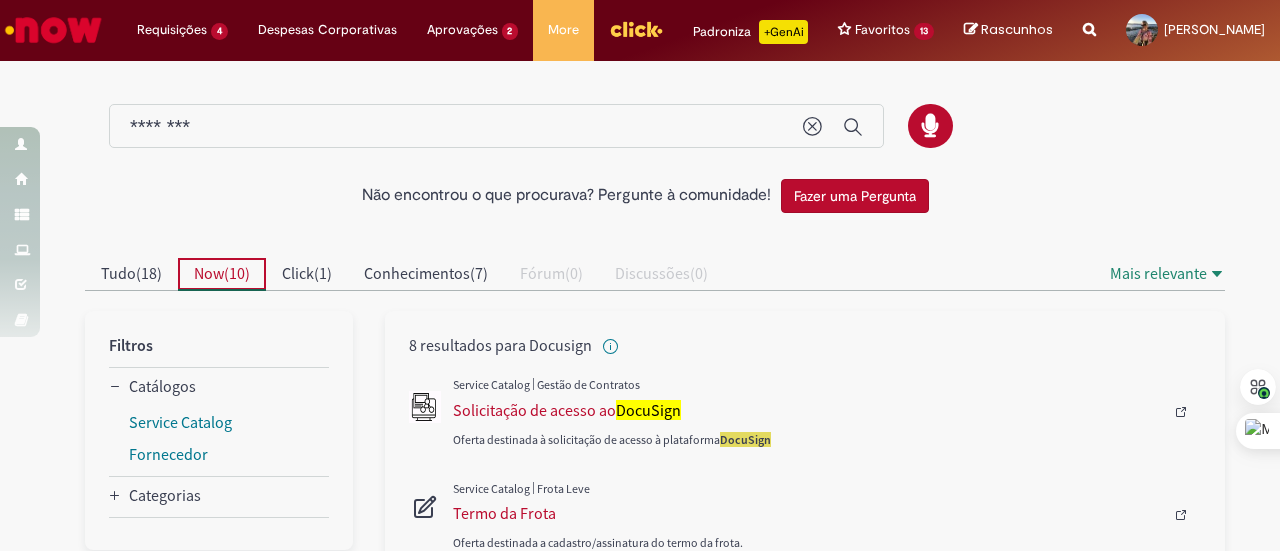 scroll, scrollTop: 116, scrollLeft: 0, axis: vertical 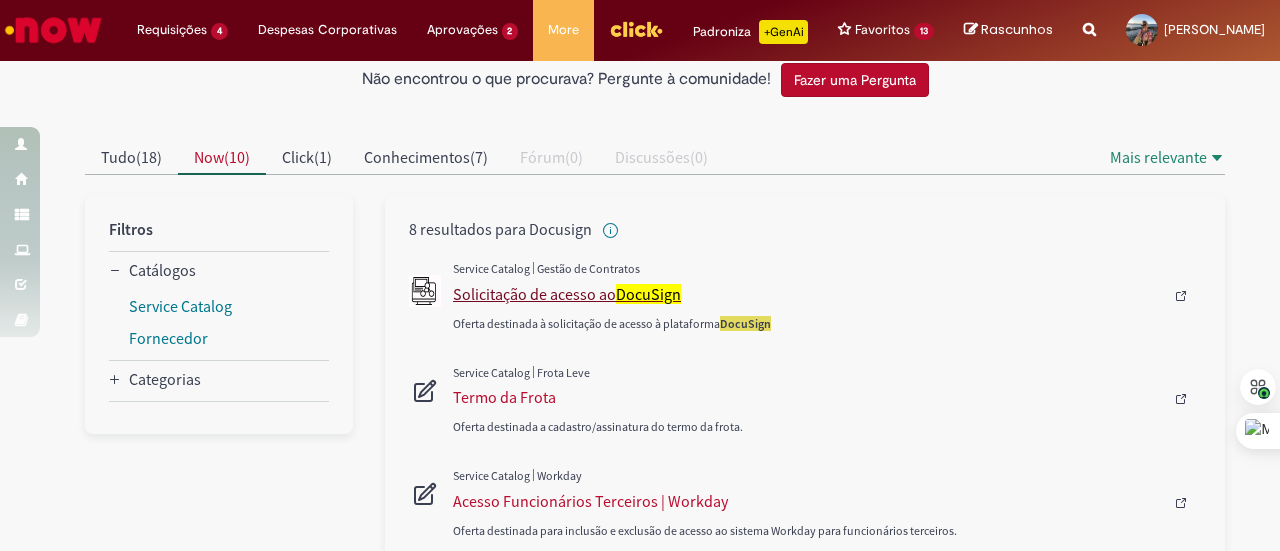 click on "Solicitação de acesso ao  DocuSign" at bounding box center (808, 294) 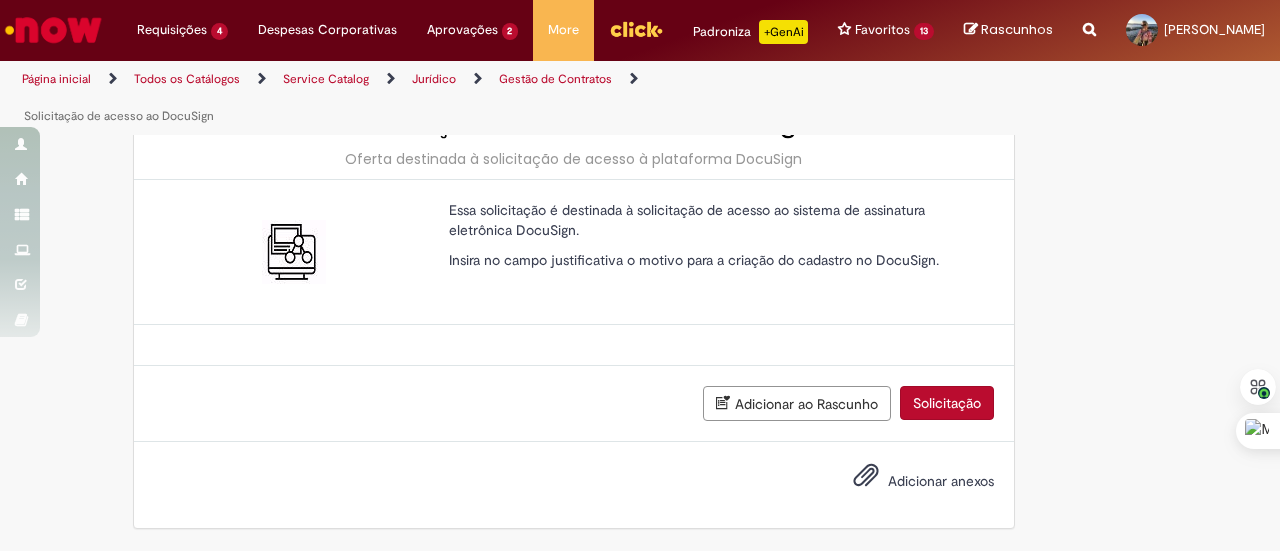 scroll, scrollTop: 0, scrollLeft: 0, axis: both 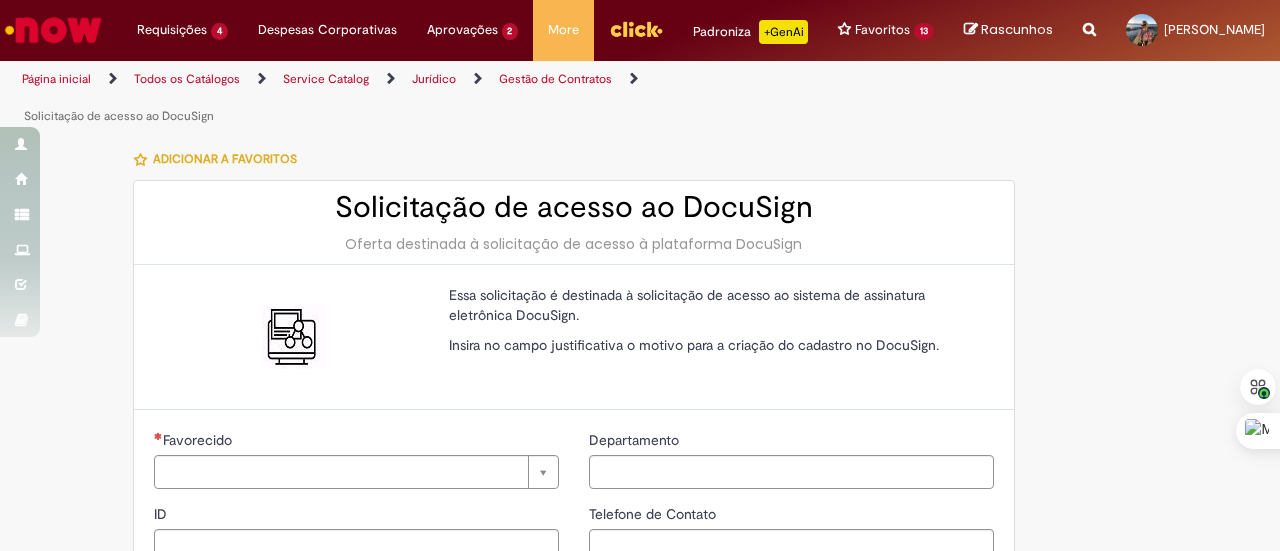 type on "********" 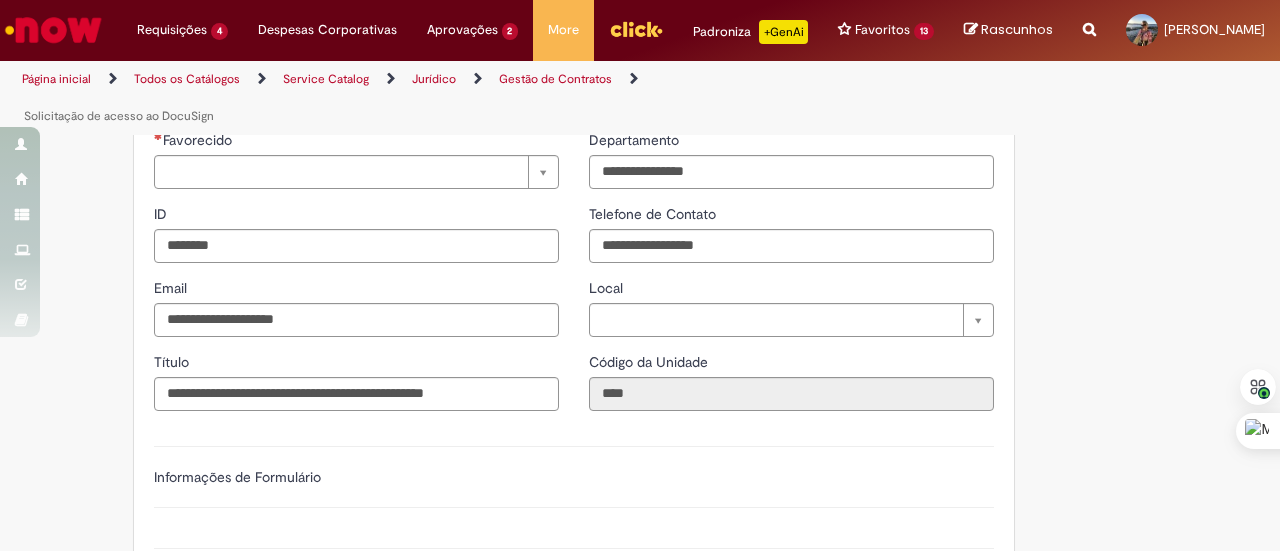 type on "**********" 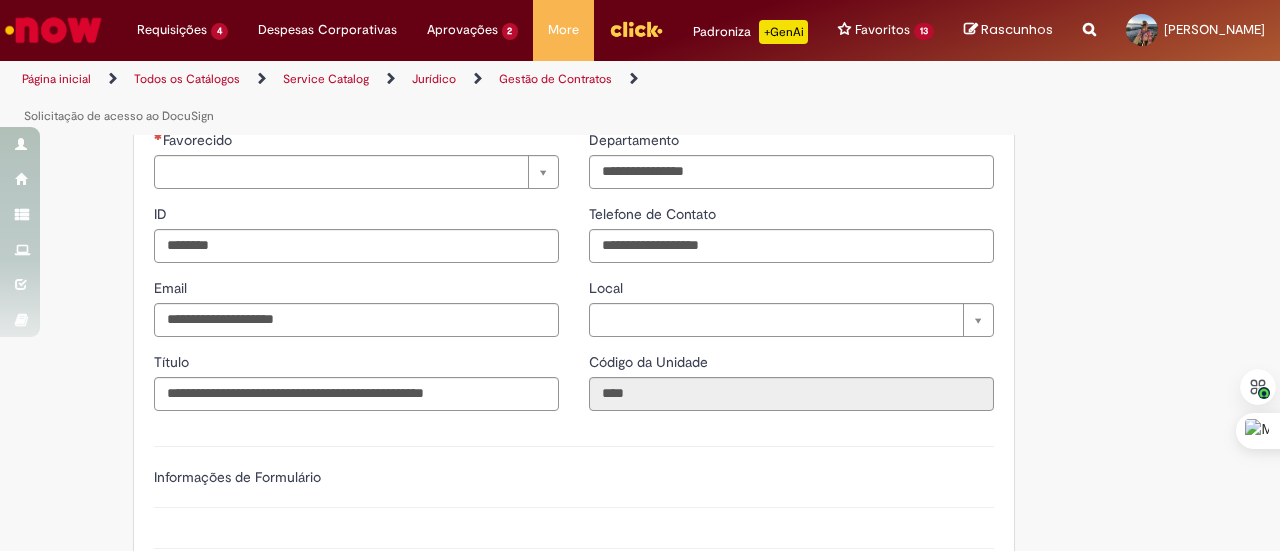 type on "**********" 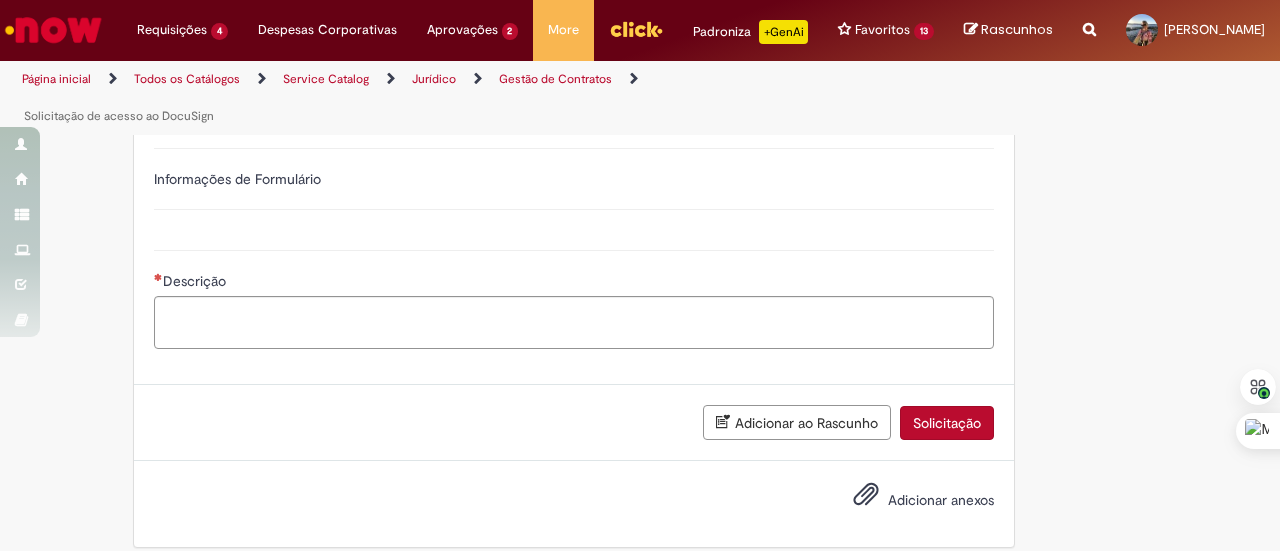 scroll, scrollTop: 600, scrollLeft: 0, axis: vertical 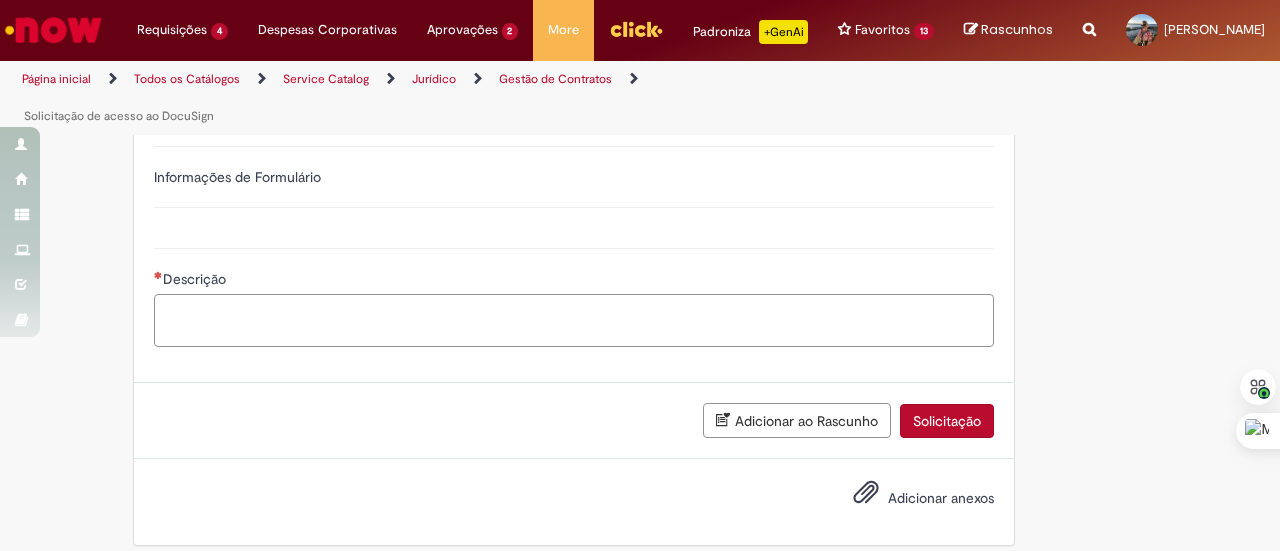 click on "Descrição" at bounding box center (574, 320) 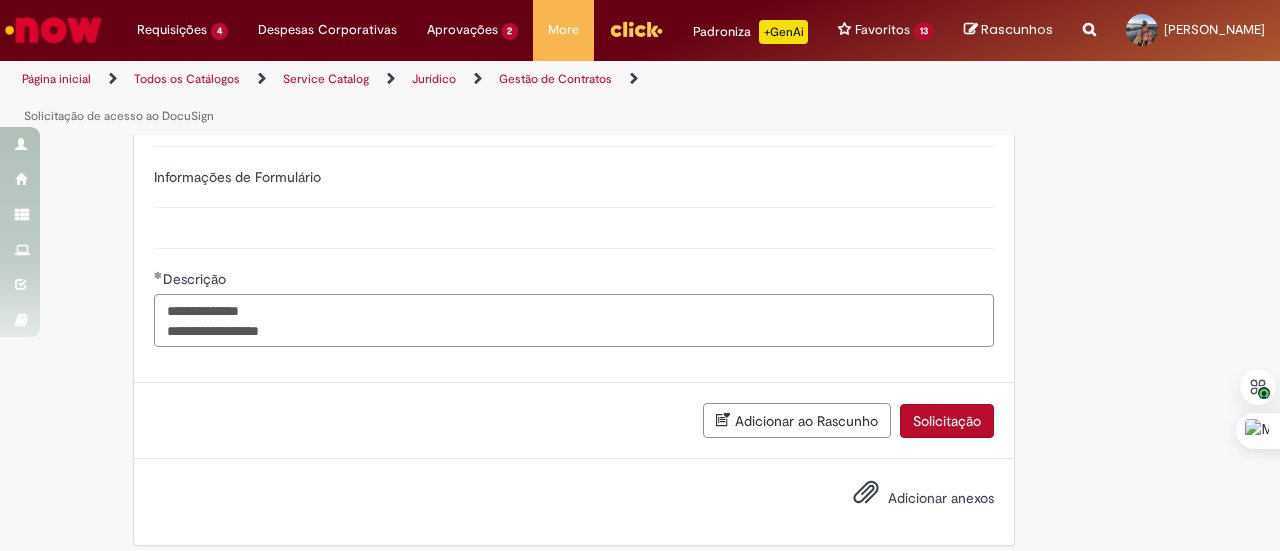 paste on "*********" 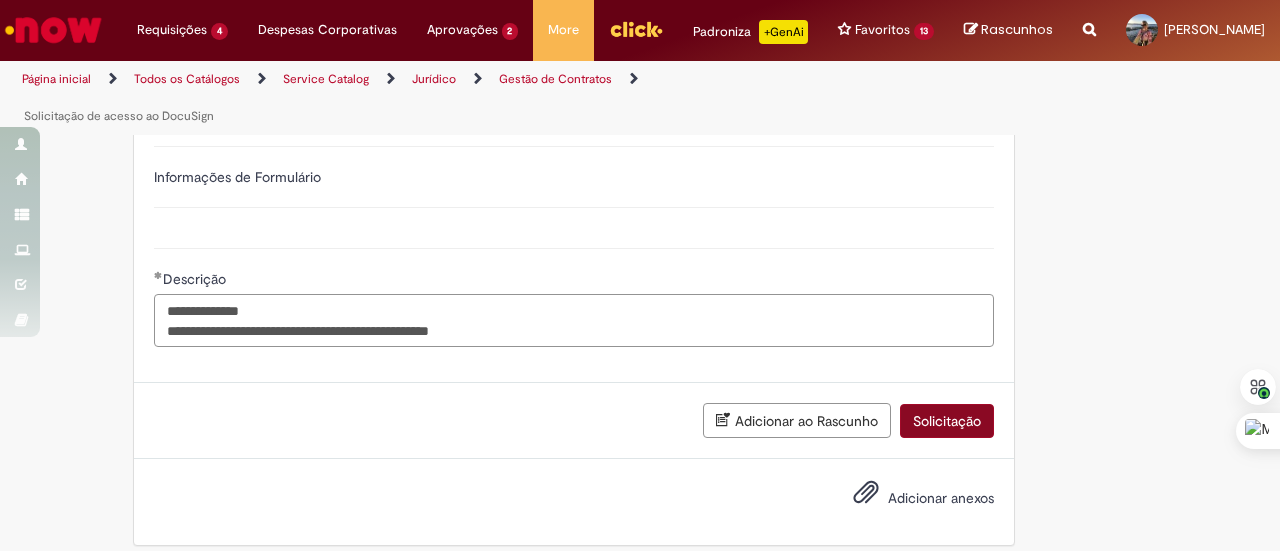 type on "**********" 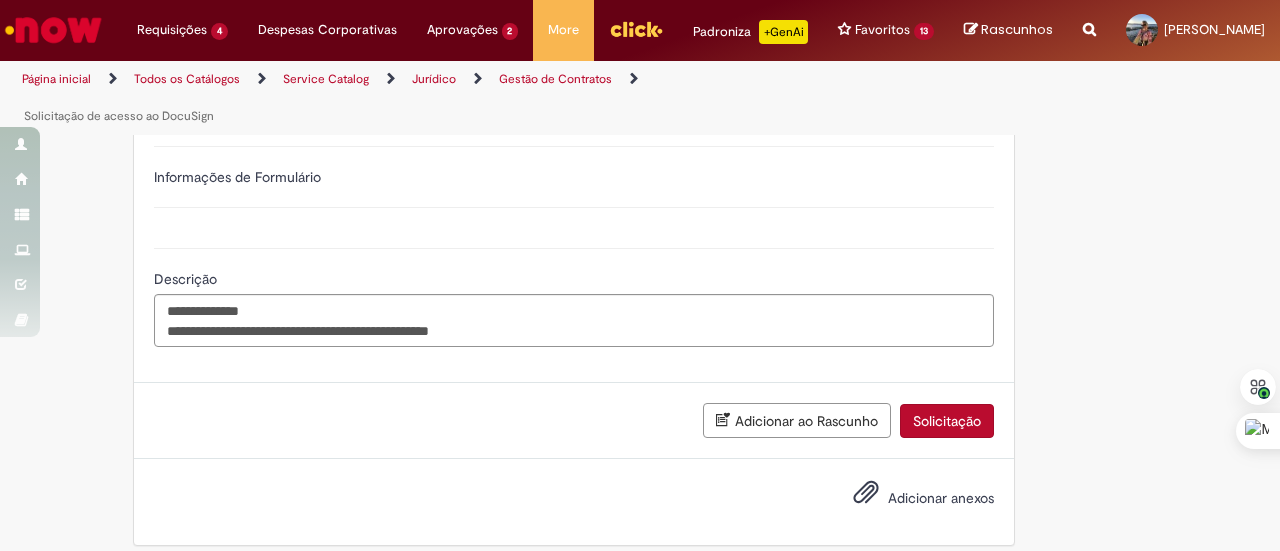 click on "Solicitação" at bounding box center (947, 421) 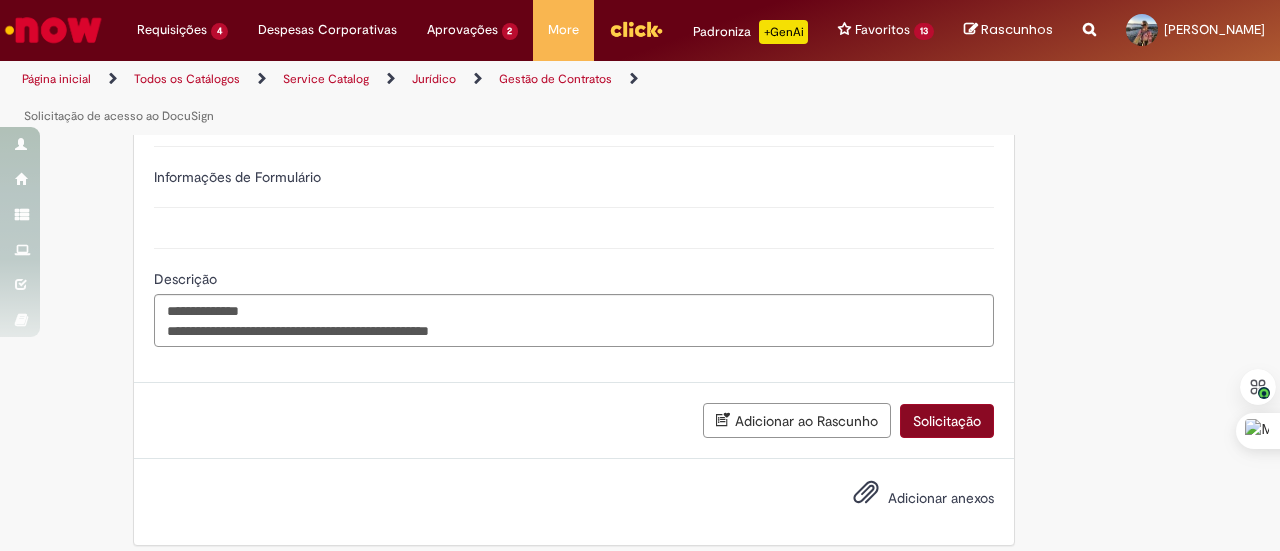 scroll, scrollTop: 585, scrollLeft: 0, axis: vertical 